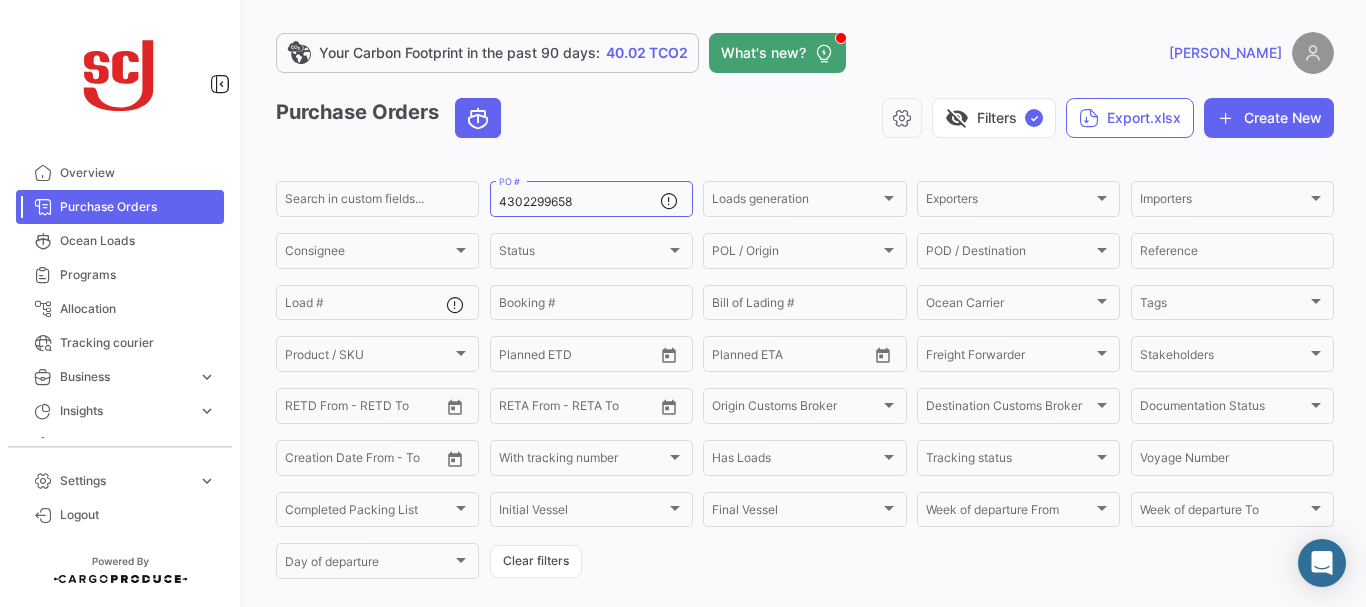 scroll, scrollTop: 0, scrollLeft: 0, axis: both 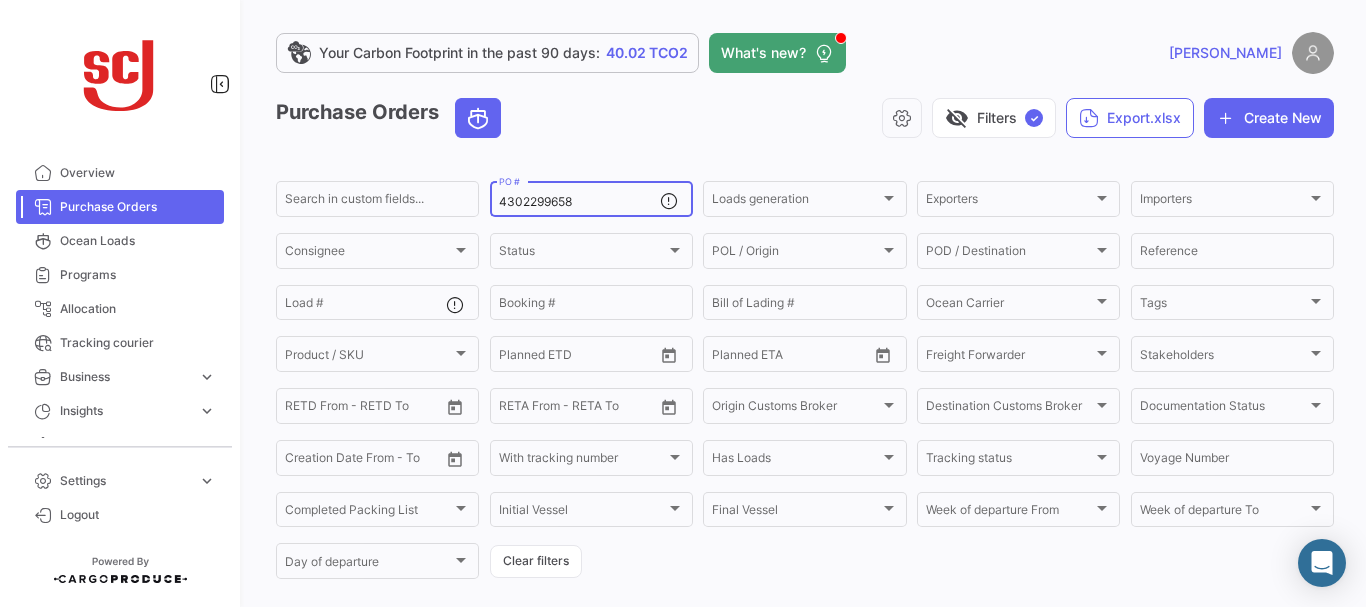 click on "4302299658" at bounding box center (579, 202) 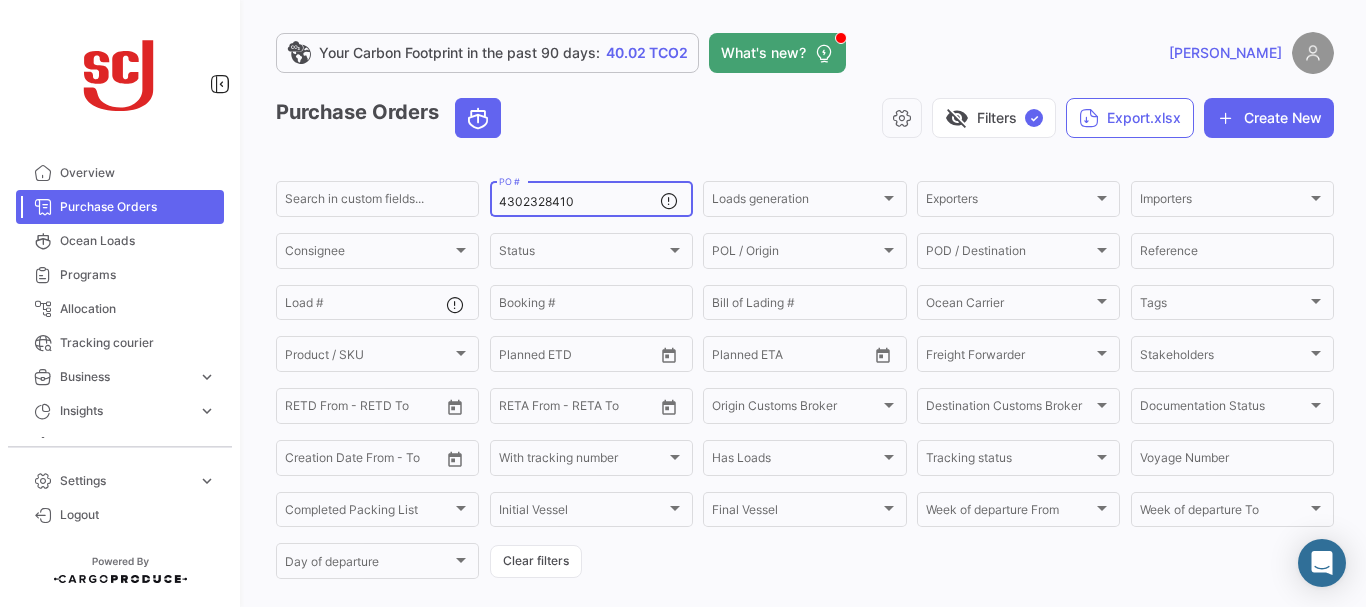 type on "4302328410" 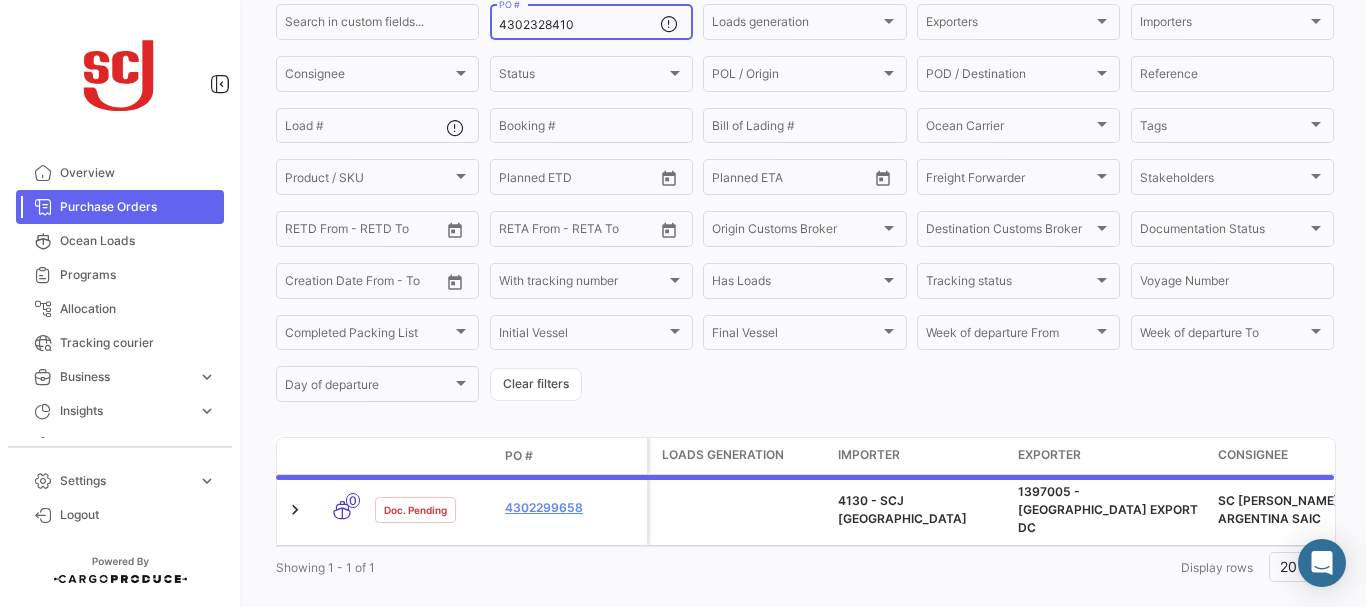 scroll, scrollTop: 202, scrollLeft: 0, axis: vertical 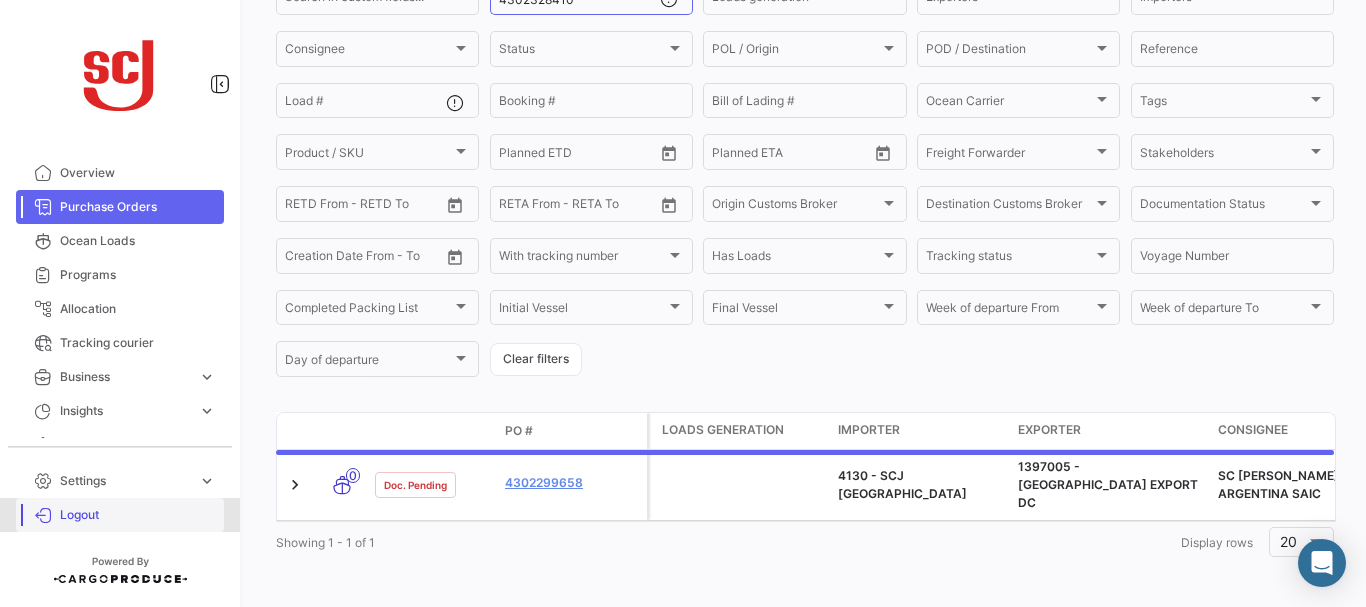 click on "Logout" at bounding box center (138, 515) 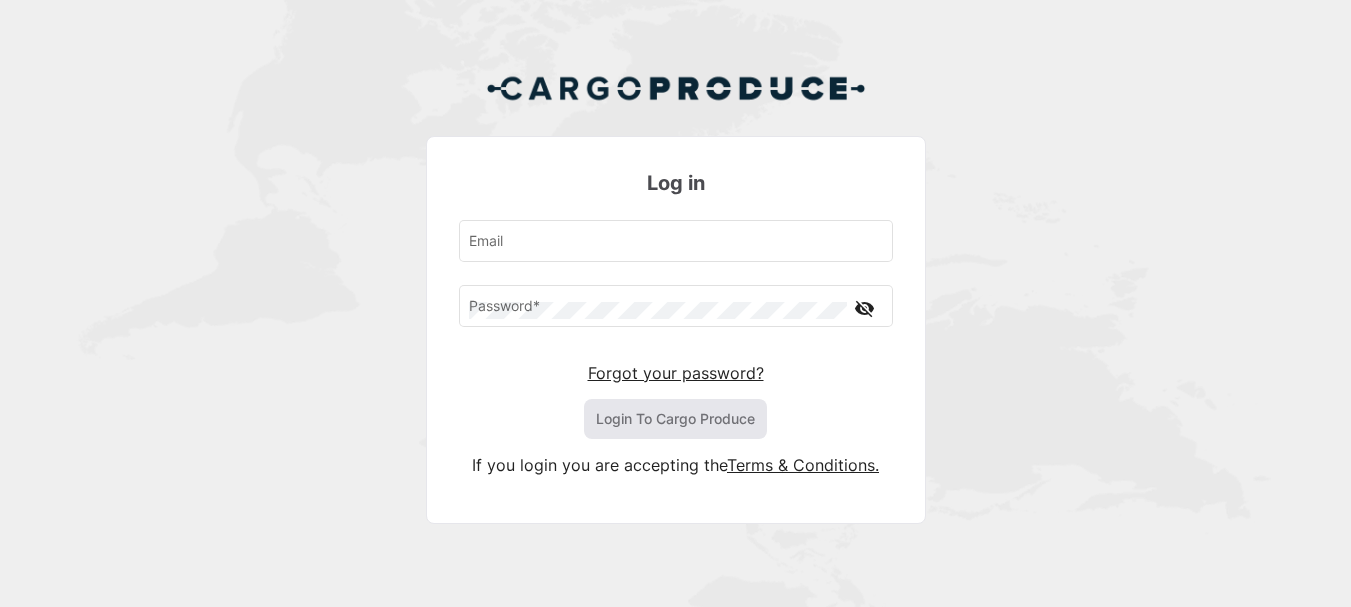 type on "[EMAIL_ADDRESS][PERSON_NAME][DOMAIN_NAME]" 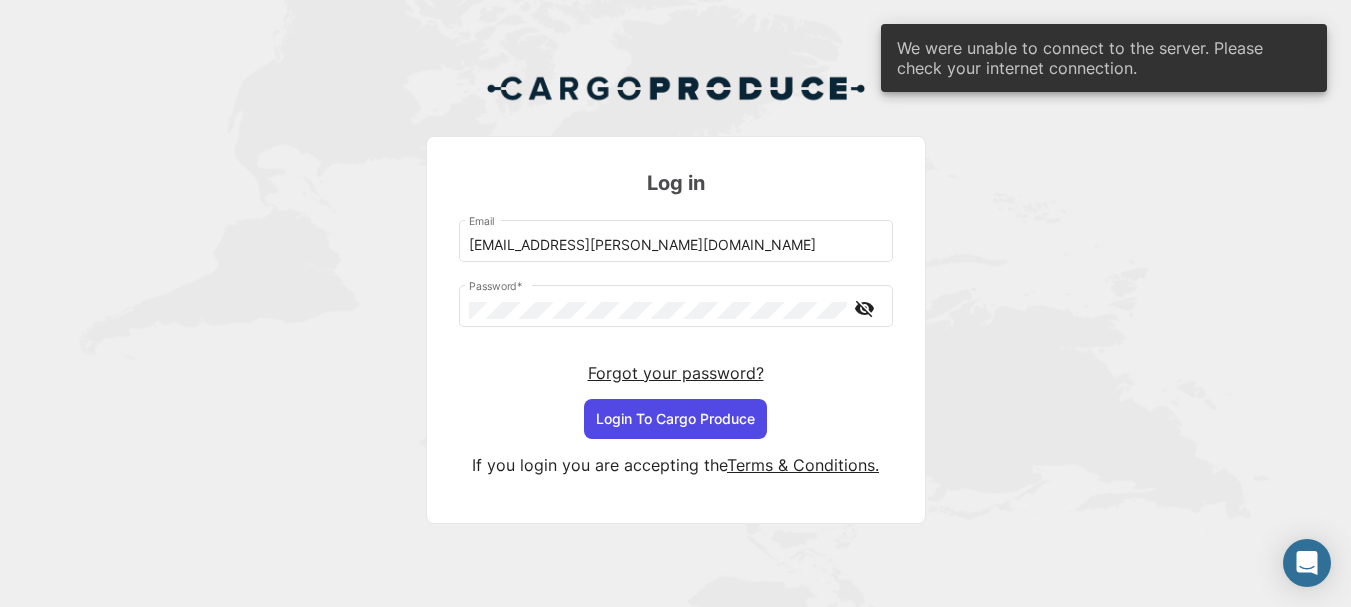 click on "Forgot your password?" 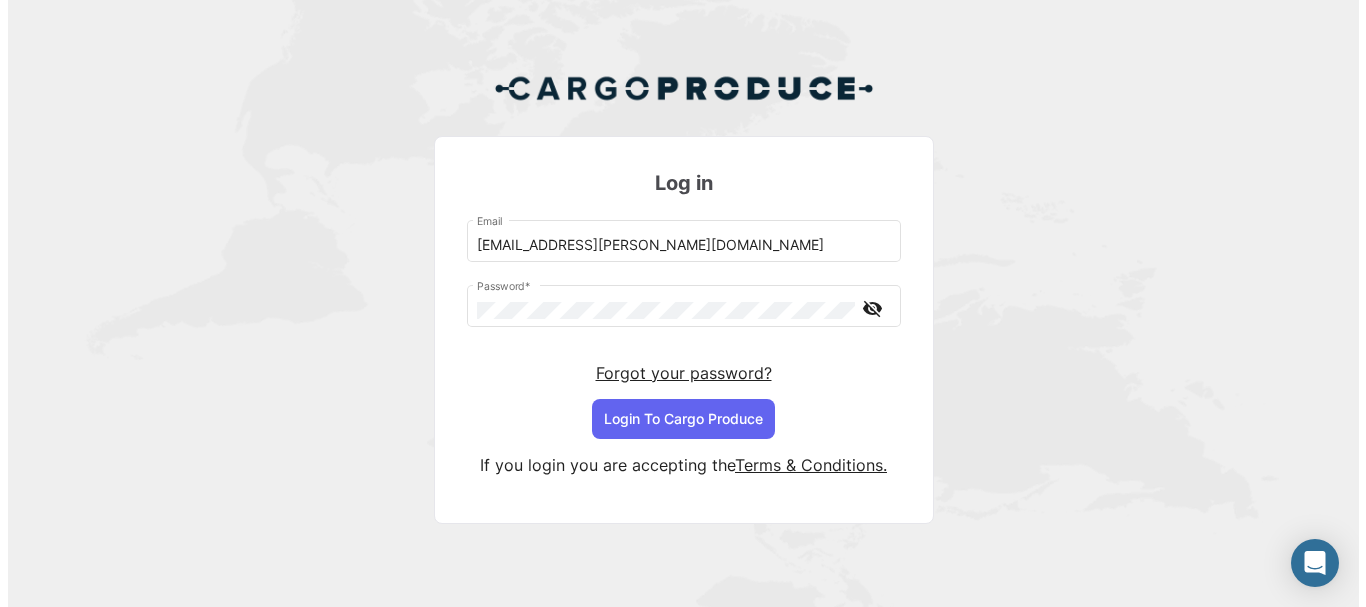 scroll, scrollTop: 0, scrollLeft: 0, axis: both 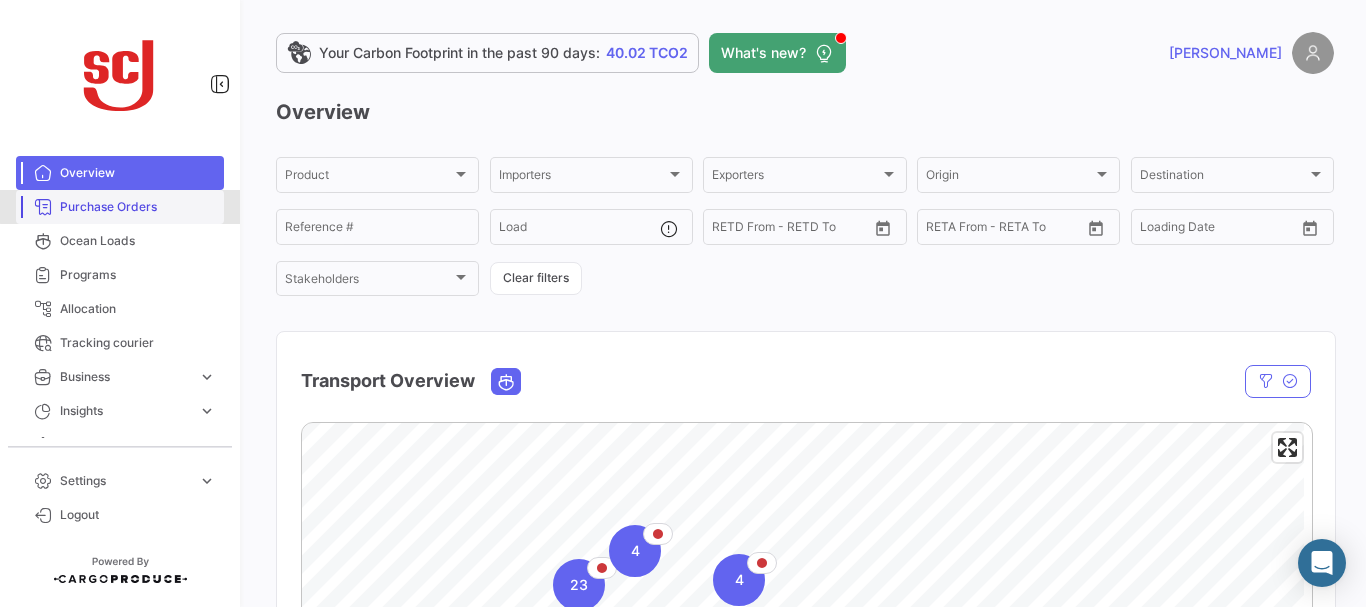 click on "Purchase Orders" at bounding box center [138, 207] 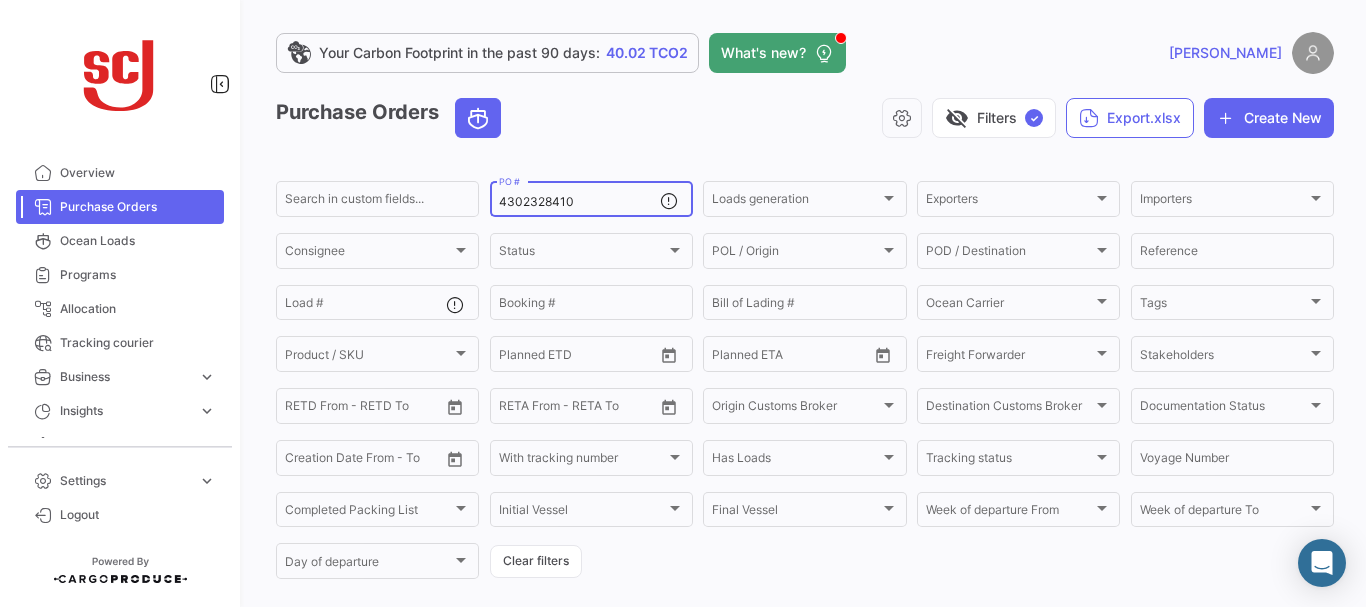 click on "4302328410" at bounding box center [579, 202] 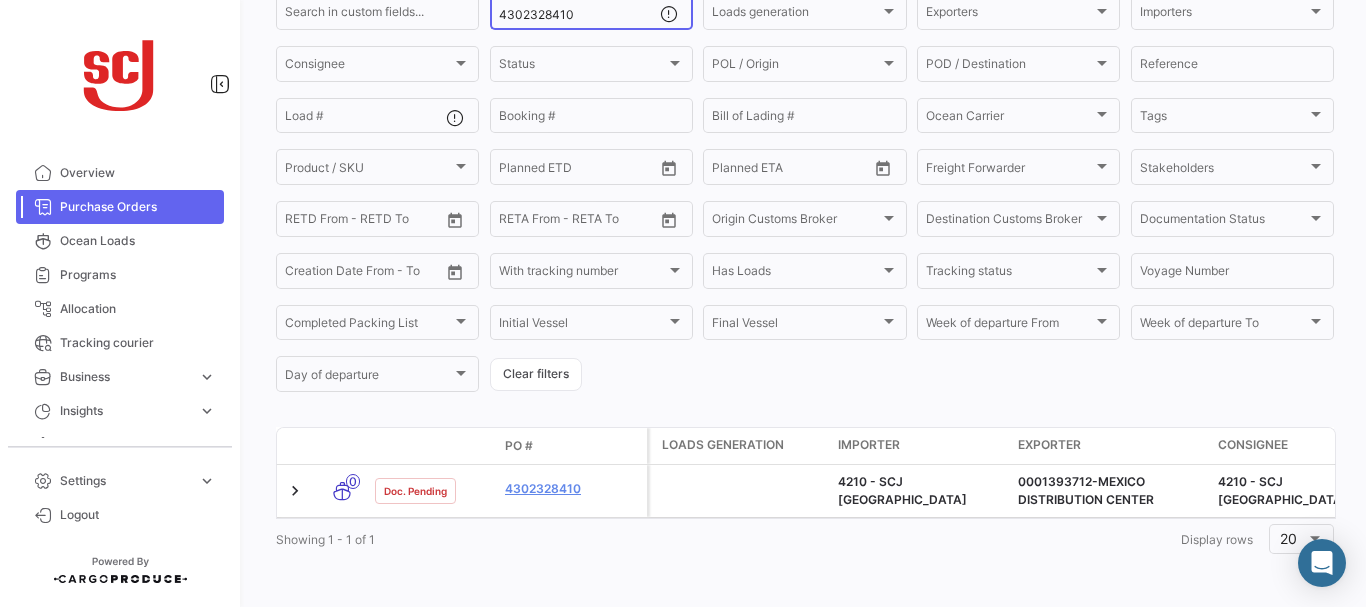 scroll, scrollTop: 202, scrollLeft: 0, axis: vertical 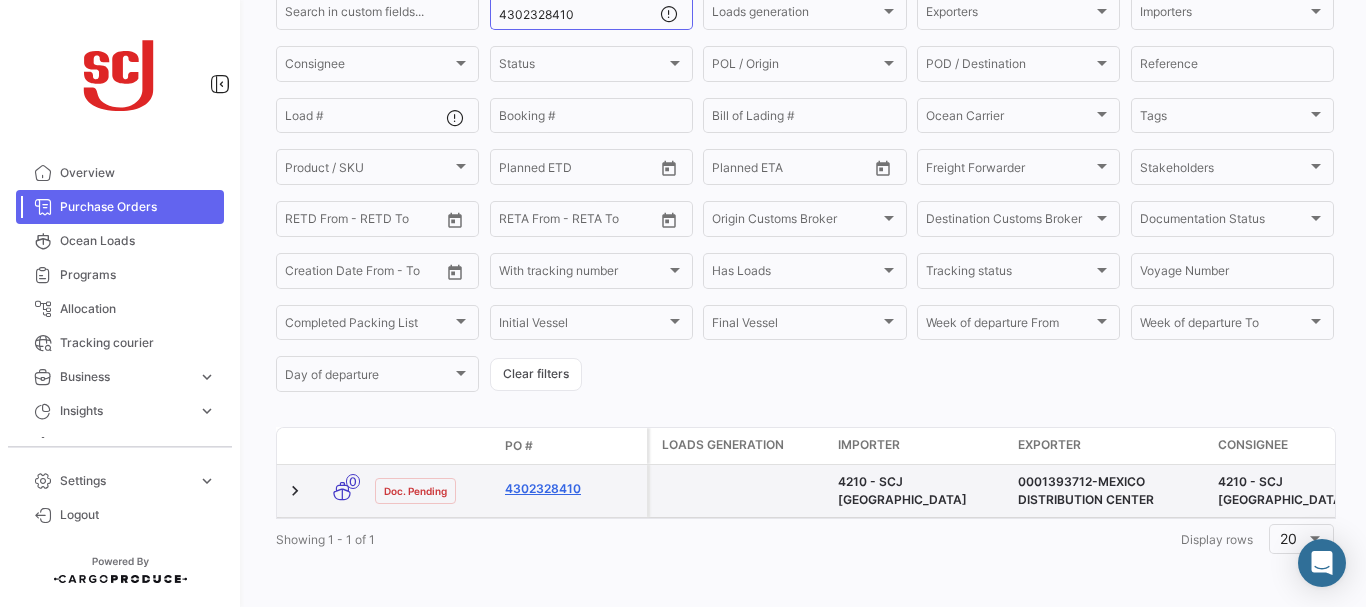 click on "4302328410" 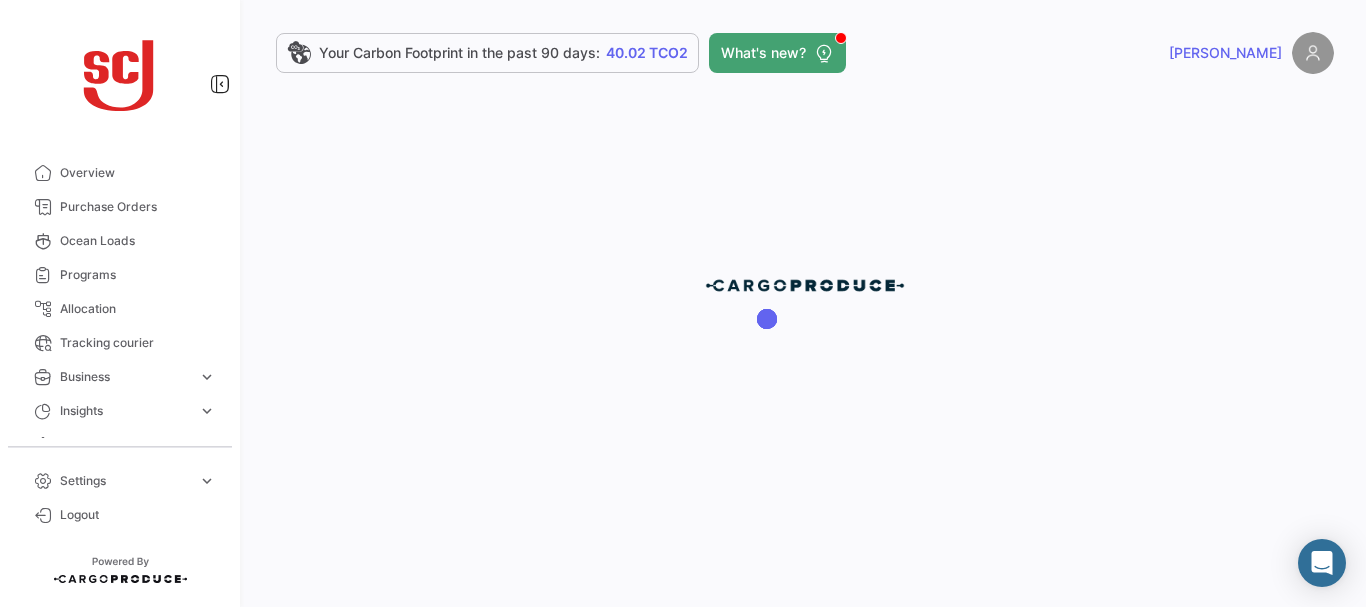 scroll, scrollTop: 0, scrollLeft: 0, axis: both 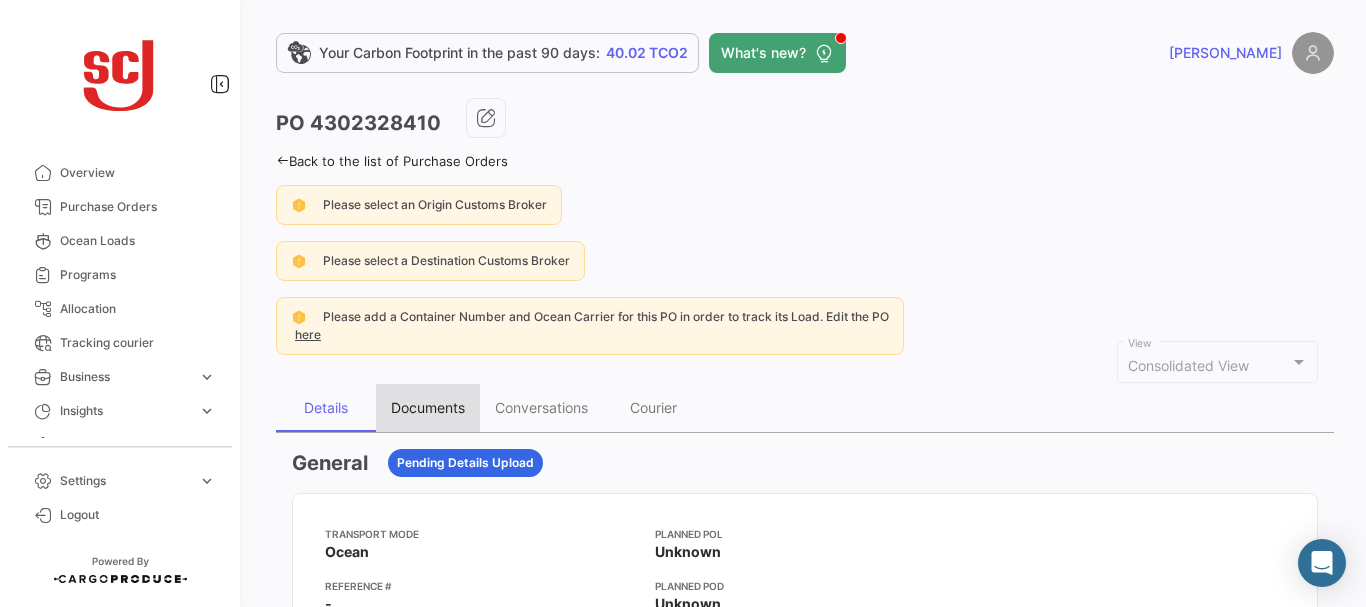 click on "Documents" at bounding box center (428, 408) 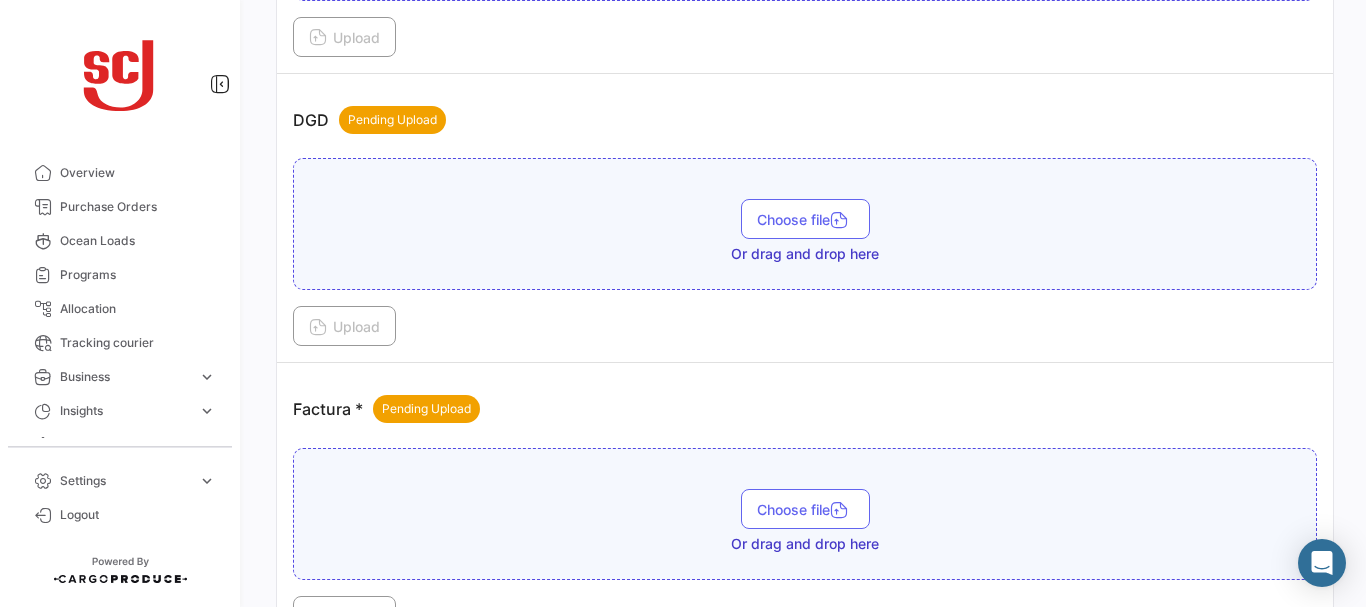 scroll, scrollTop: 1359, scrollLeft: 0, axis: vertical 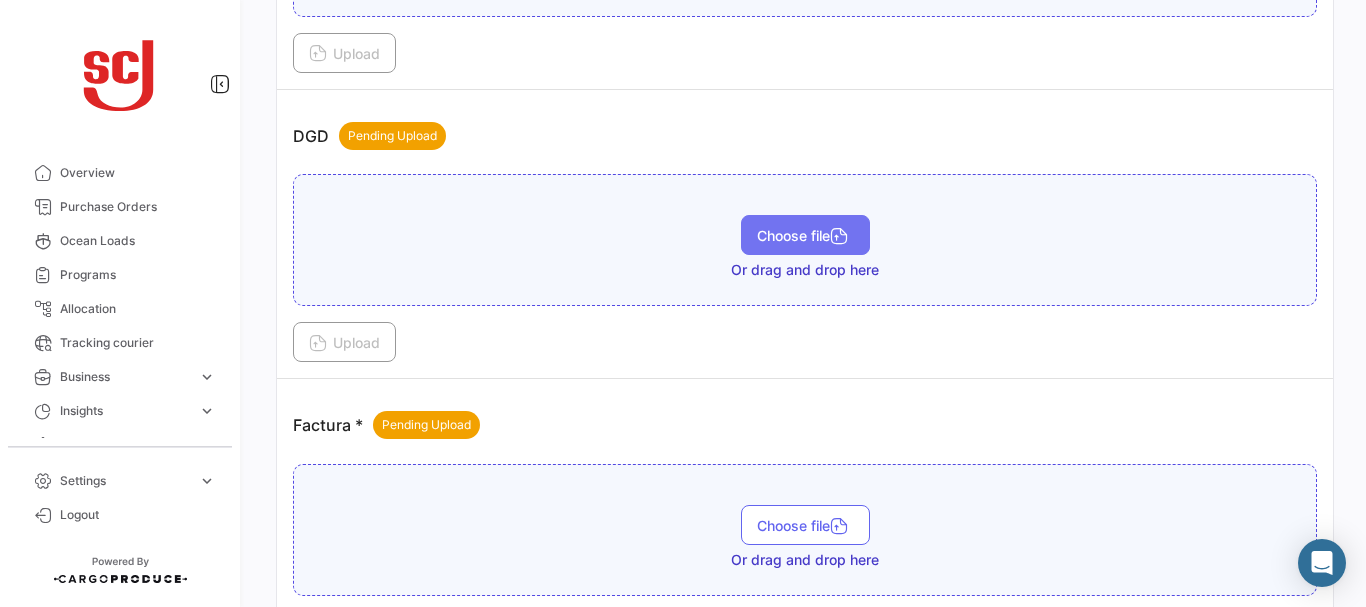 click on "Choose file" at bounding box center (805, 235) 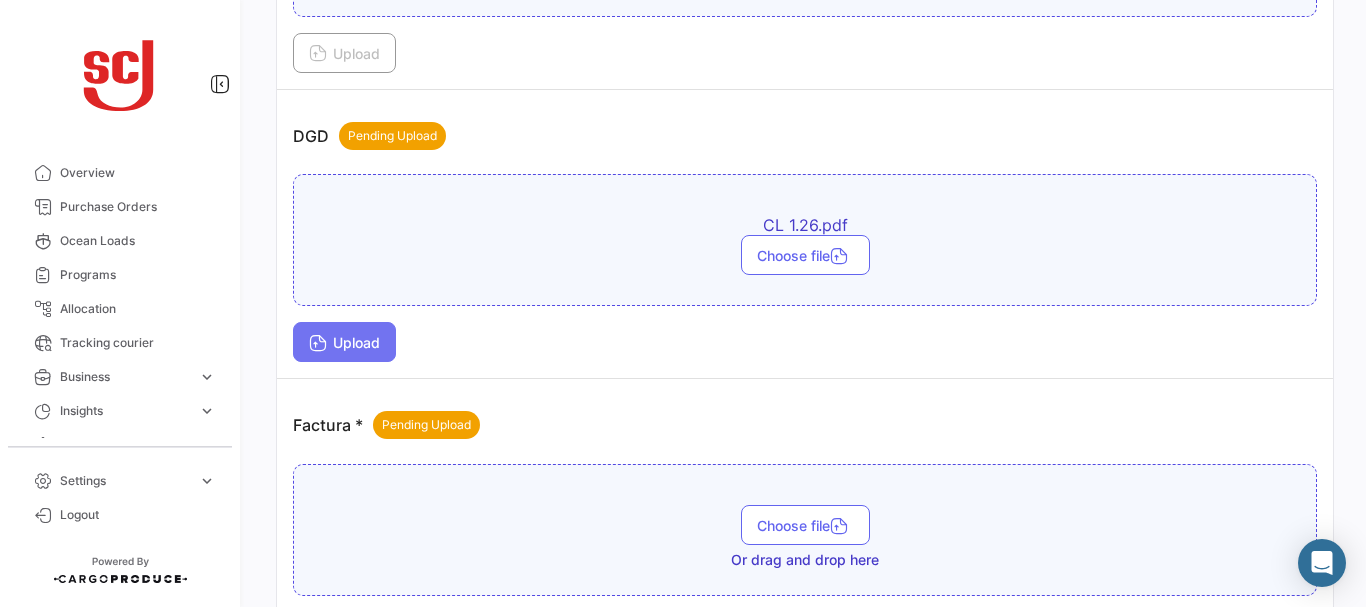 click on "Upload" at bounding box center (344, 342) 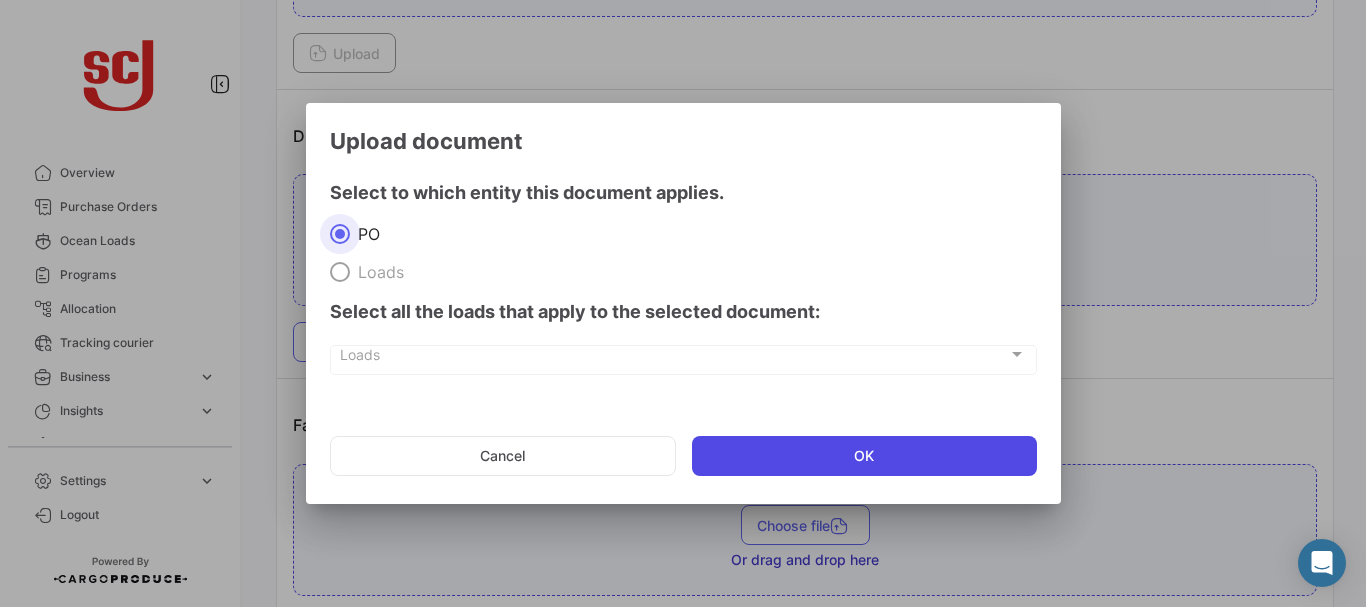 click on "OK" 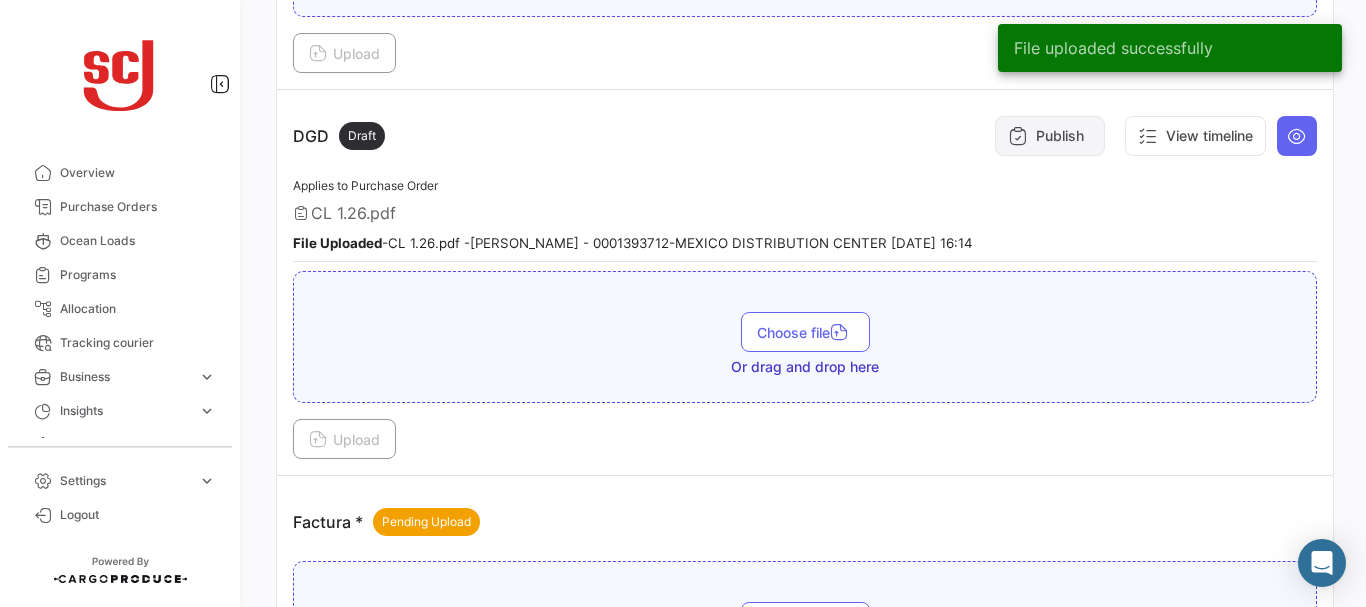 click on "Publish" at bounding box center (1050, 136) 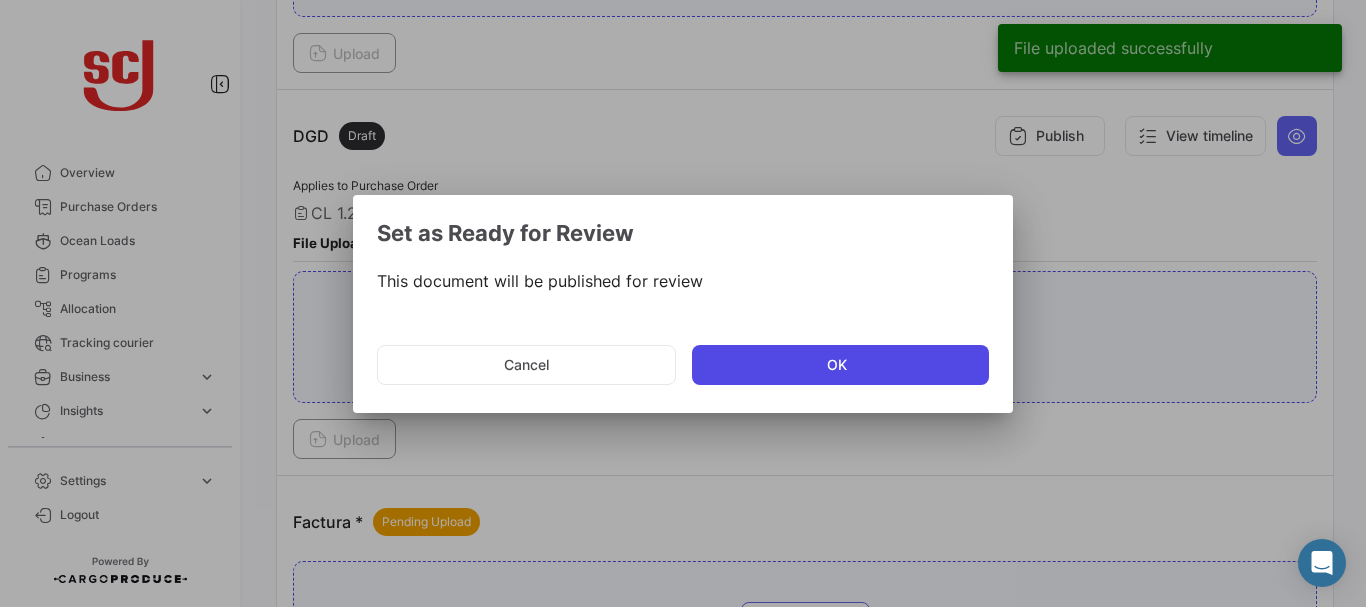 click on "OK" 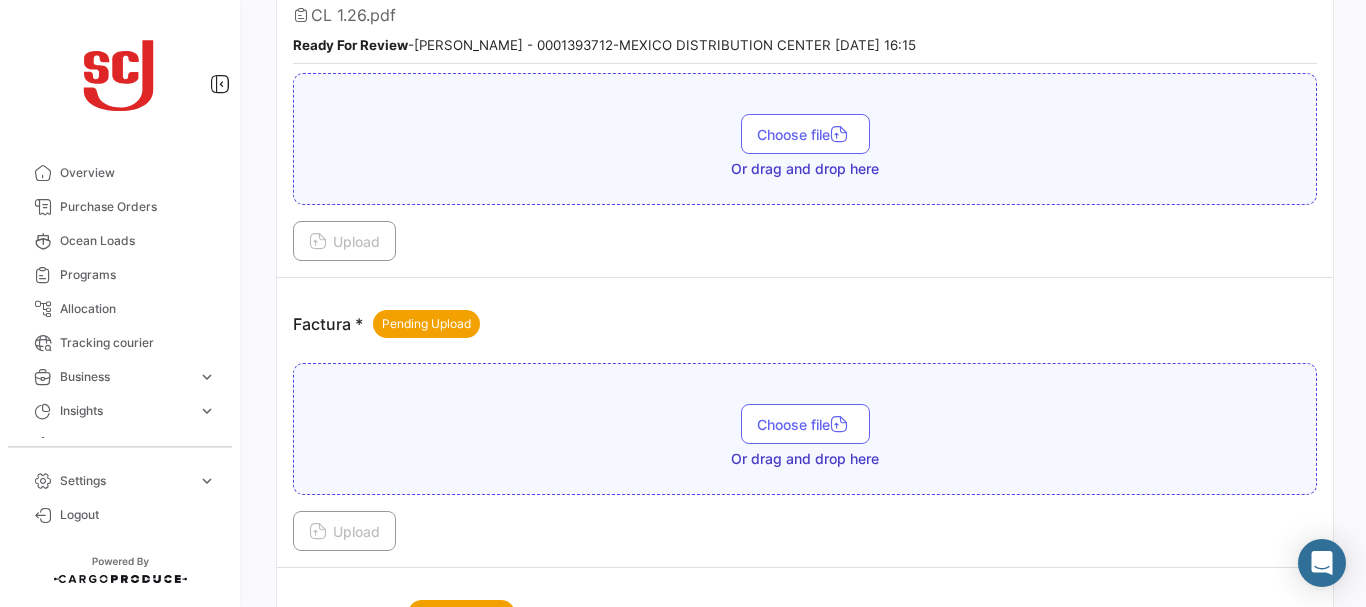 scroll, scrollTop: 1700, scrollLeft: 0, axis: vertical 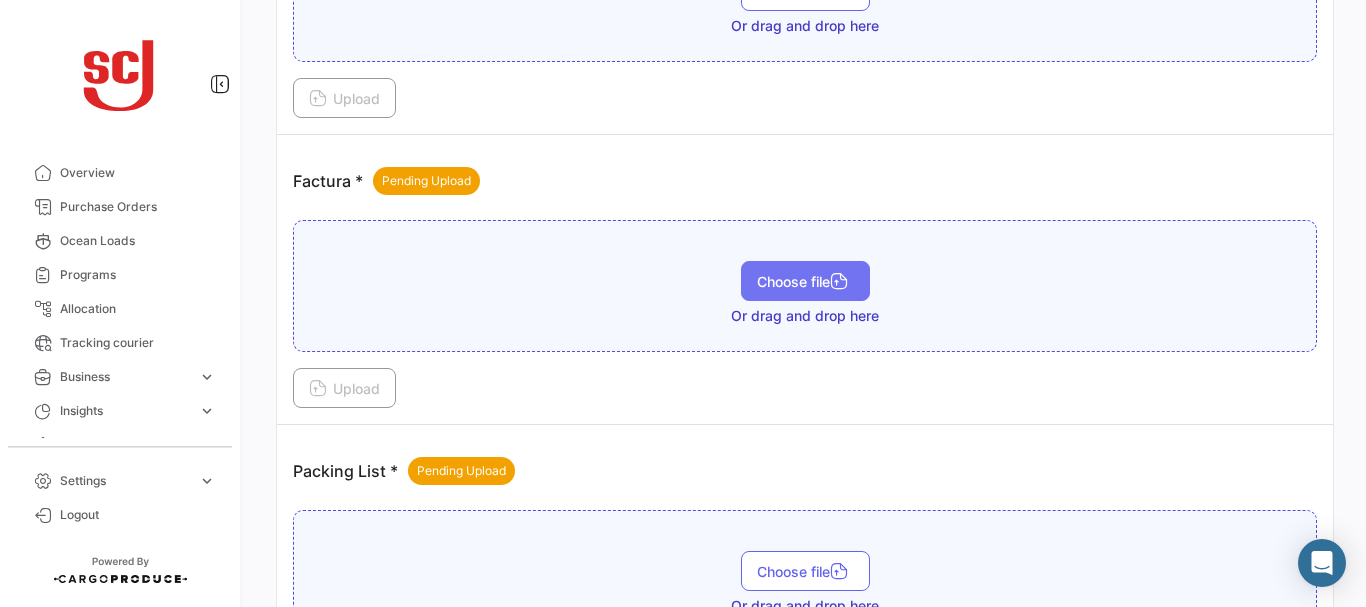 click on "Choose file" at bounding box center [805, 281] 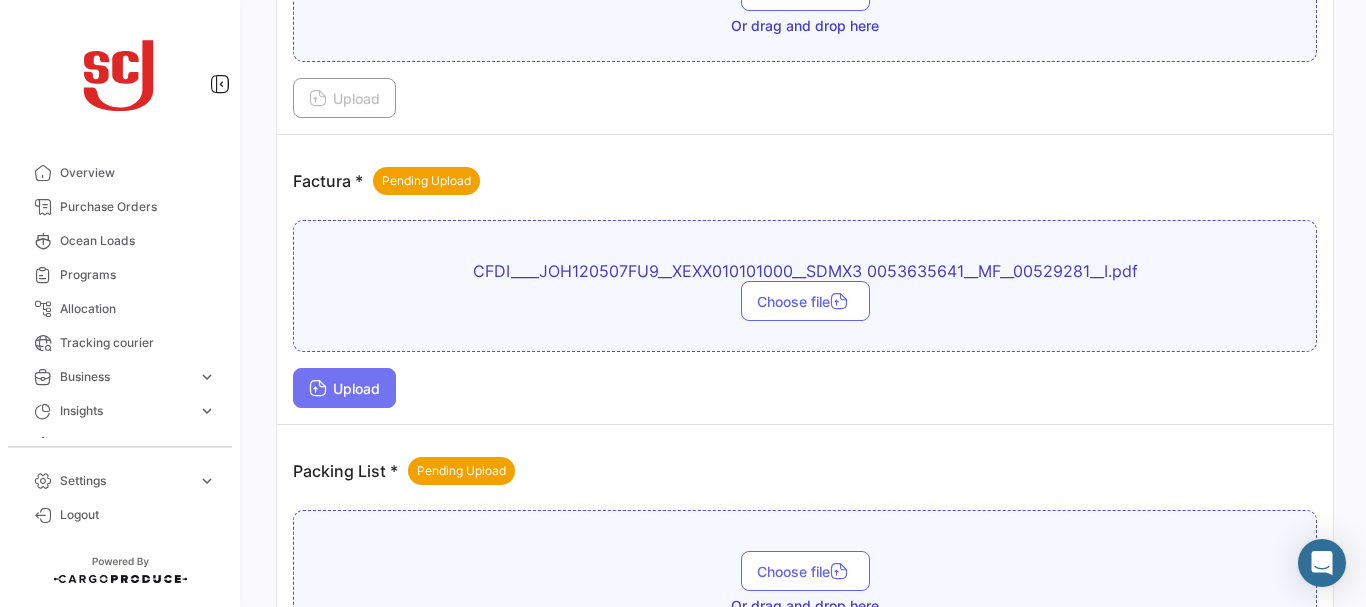 click on "Upload" at bounding box center (344, 388) 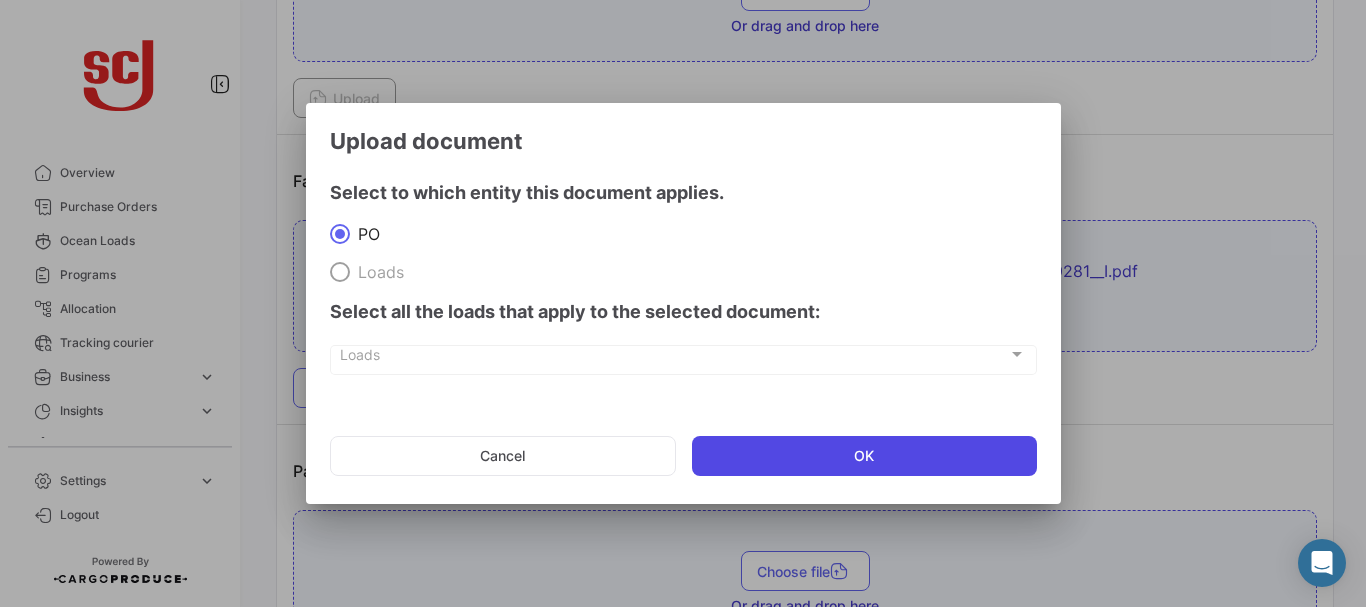 click on "OK" 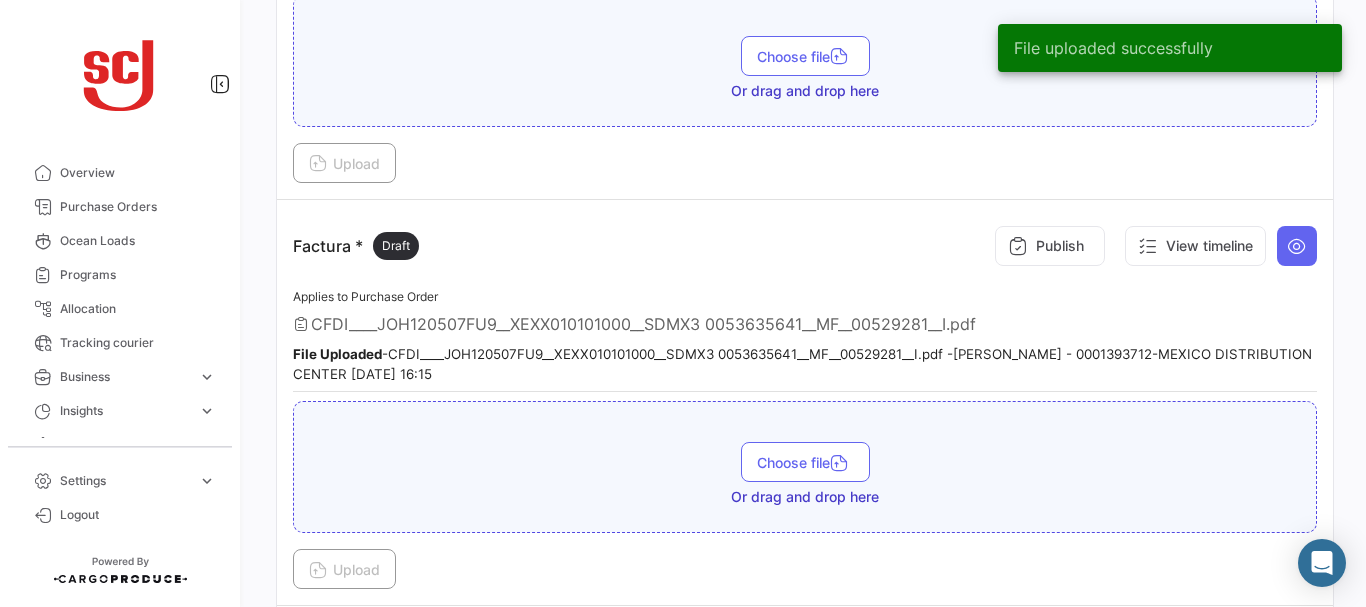 scroll, scrollTop: 1573, scrollLeft: 0, axis: vertical 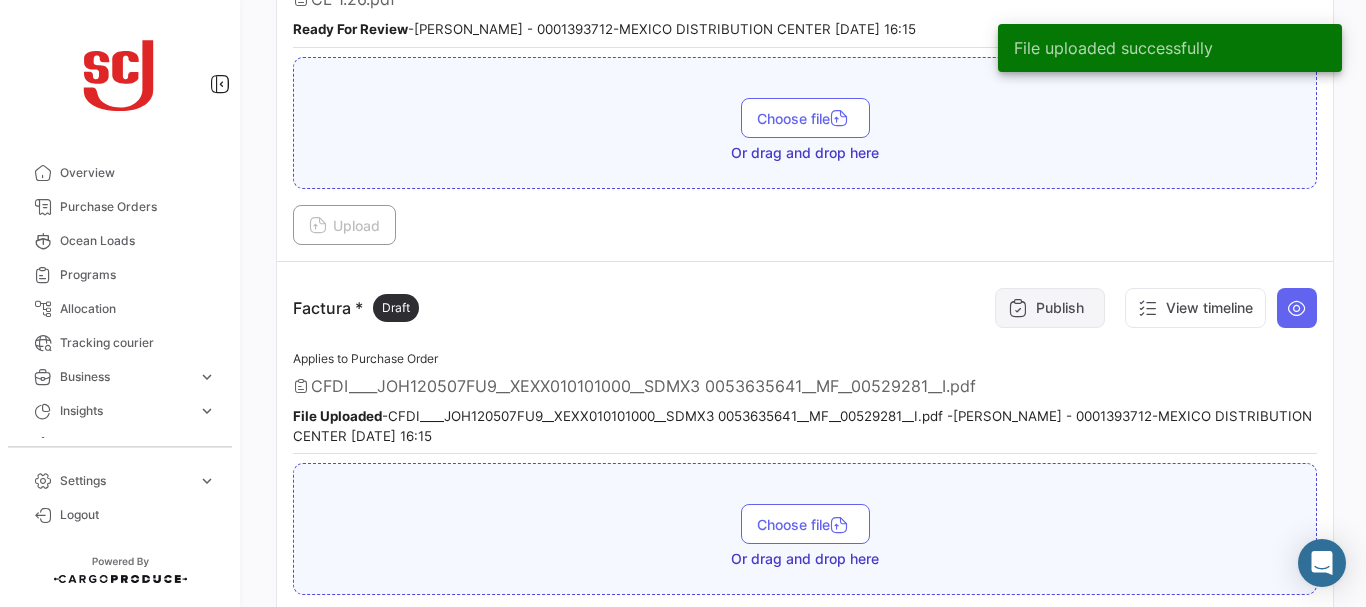 click on "Publish" at bounding box center (1050, 308) 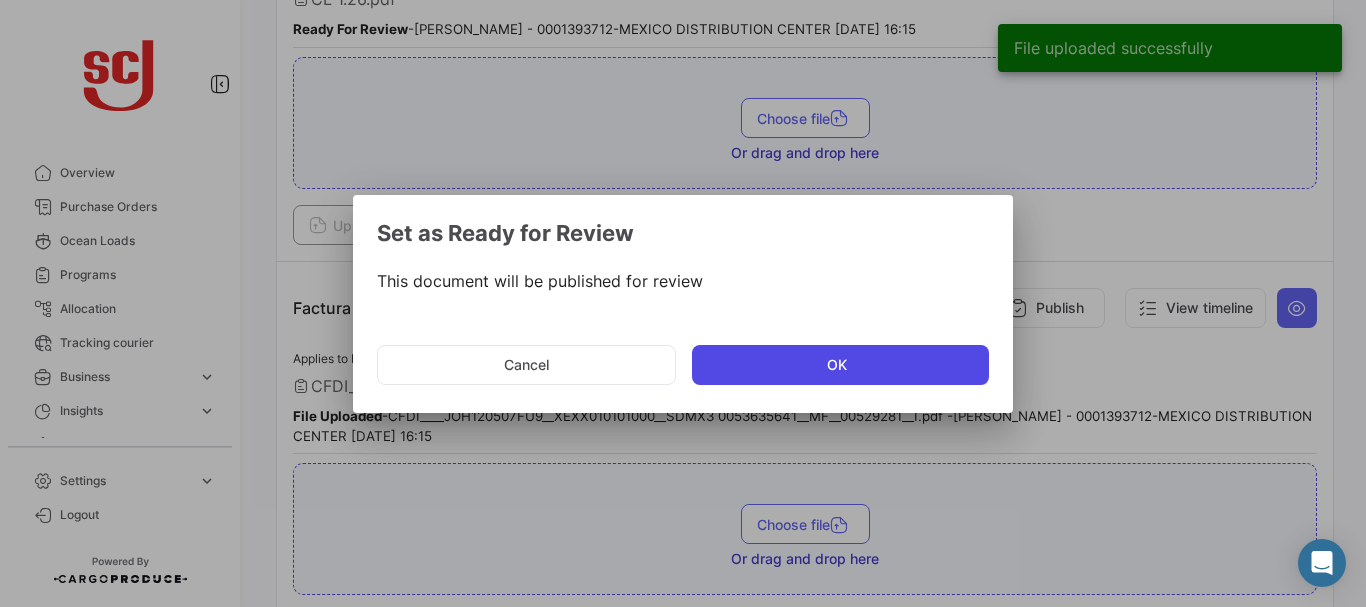 click on "OK" 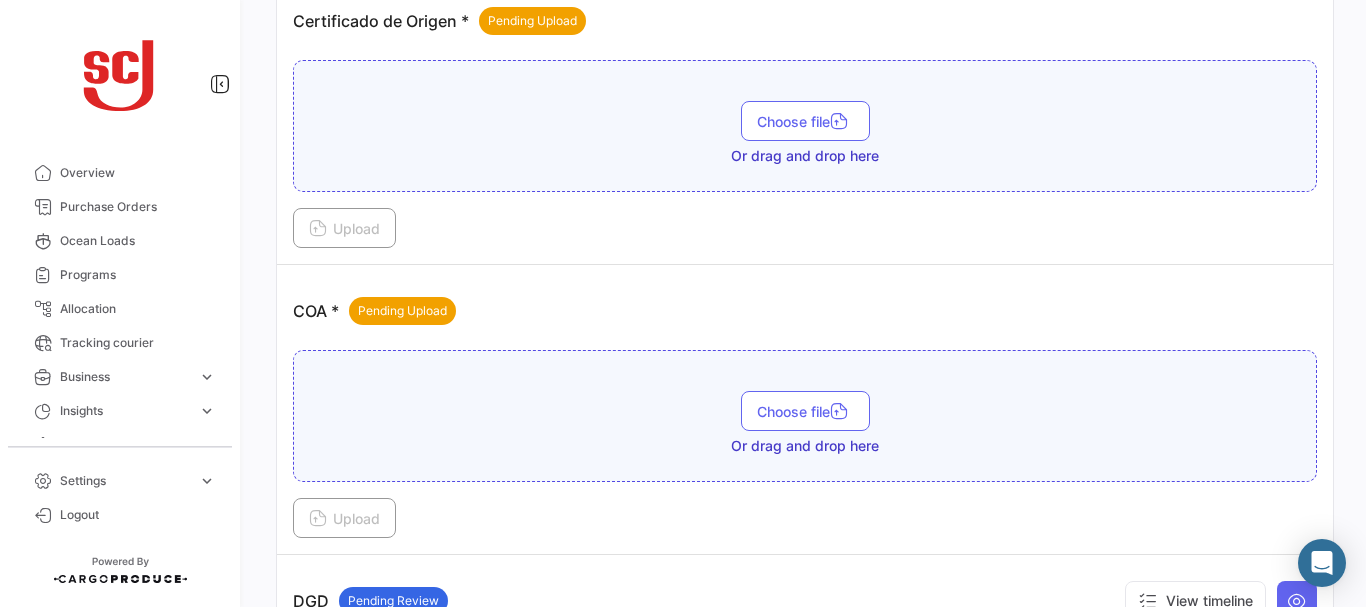 scroll, scrollTop: 888, scrollLeft: 0, axis: vertical 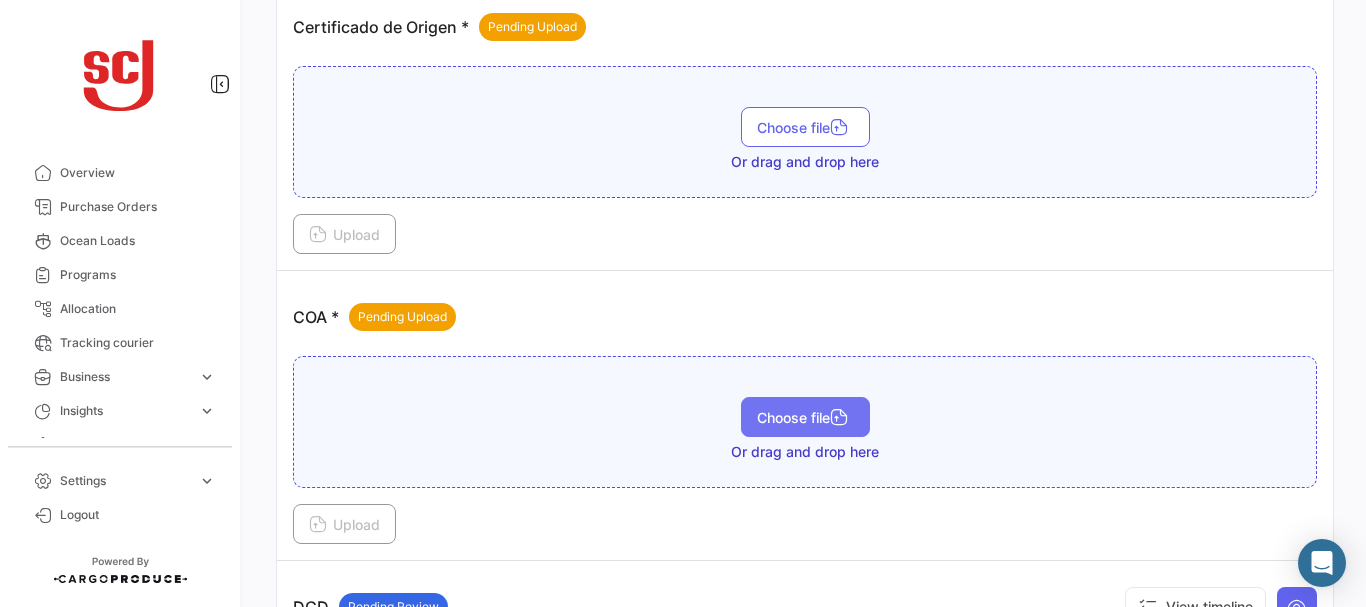 click on "Choose file" at bounding box center [805, 417] 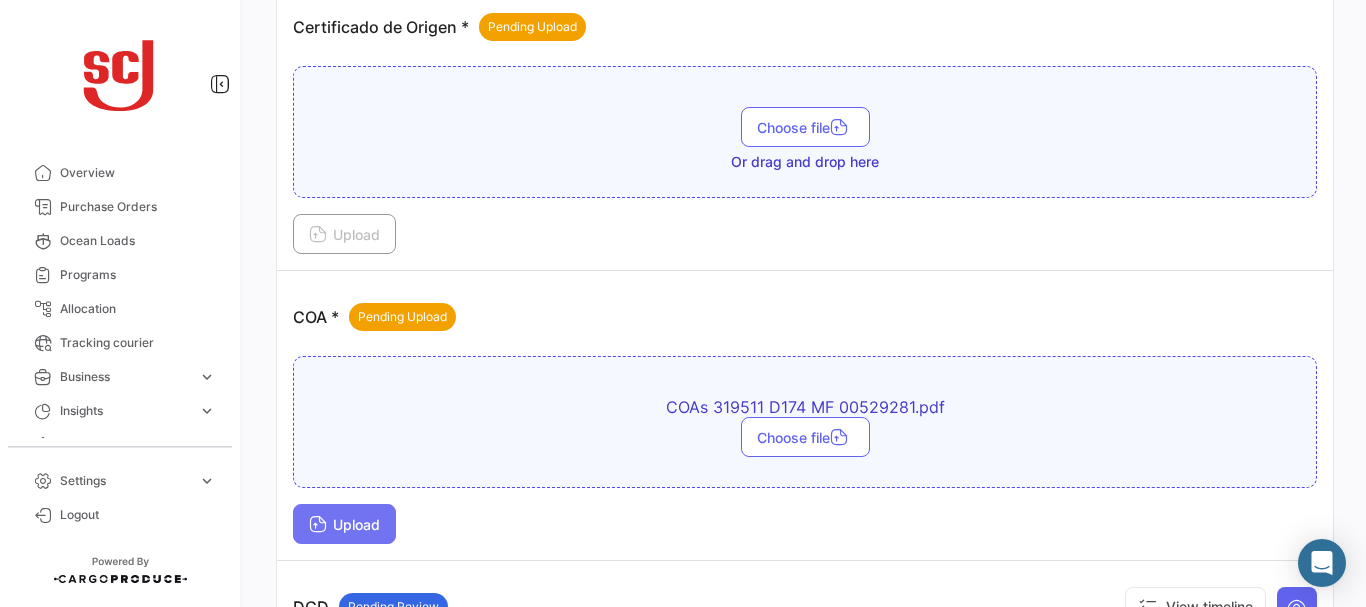 click on "Upload" at bounding box center (344, 524) 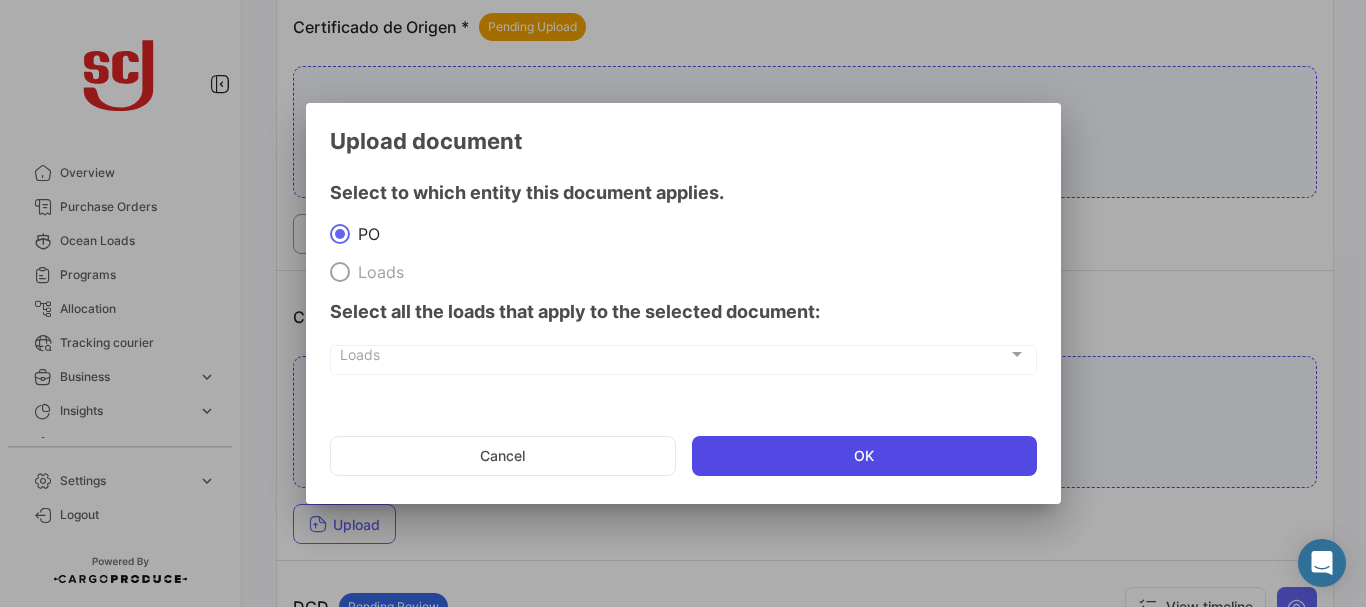 click on "OK" 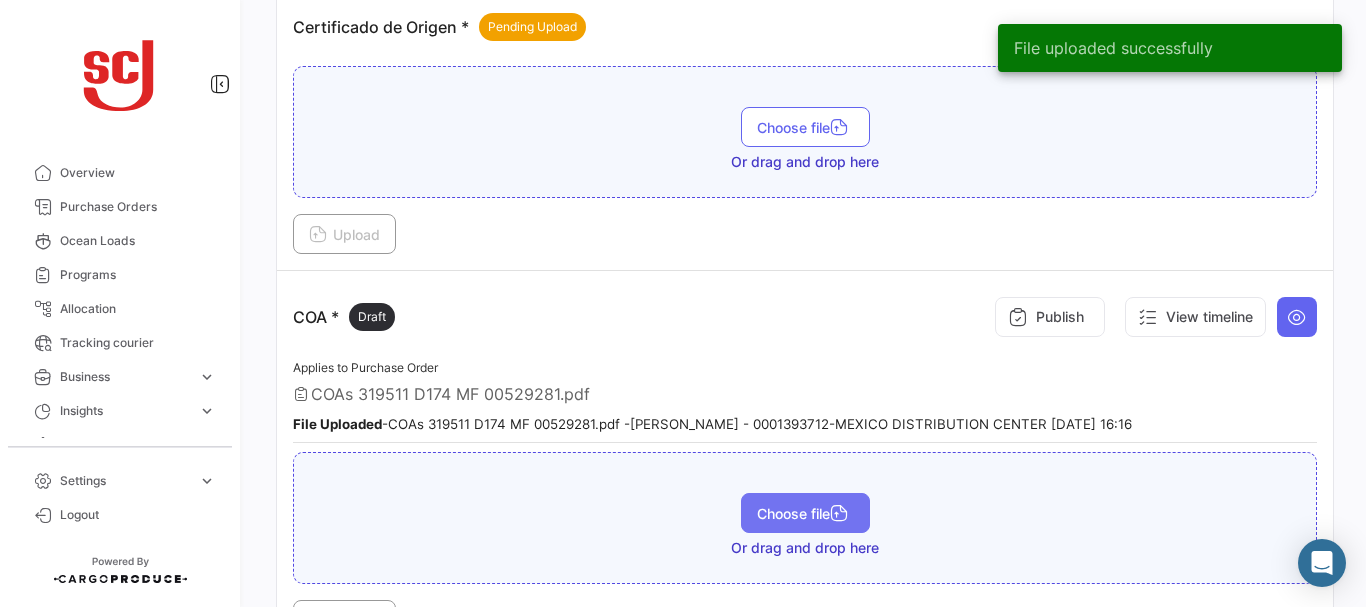 click on "Choose file" at bounding box center (805, 513) 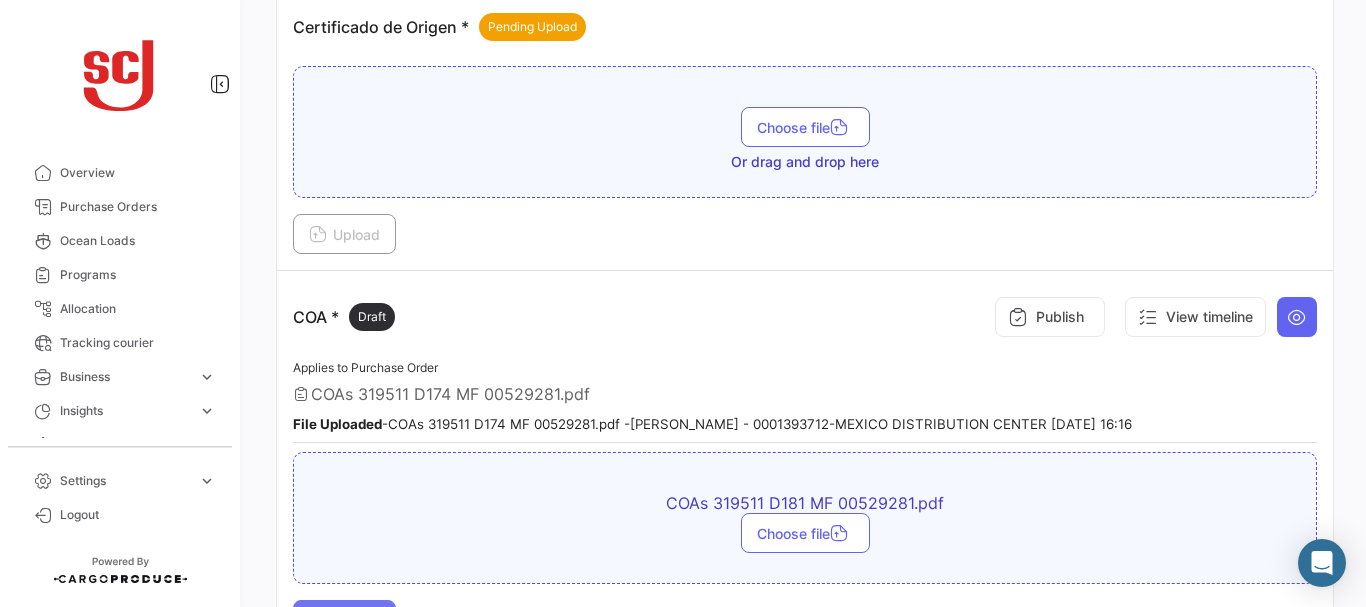 click on "Upload" at bounding box center (344, 620) 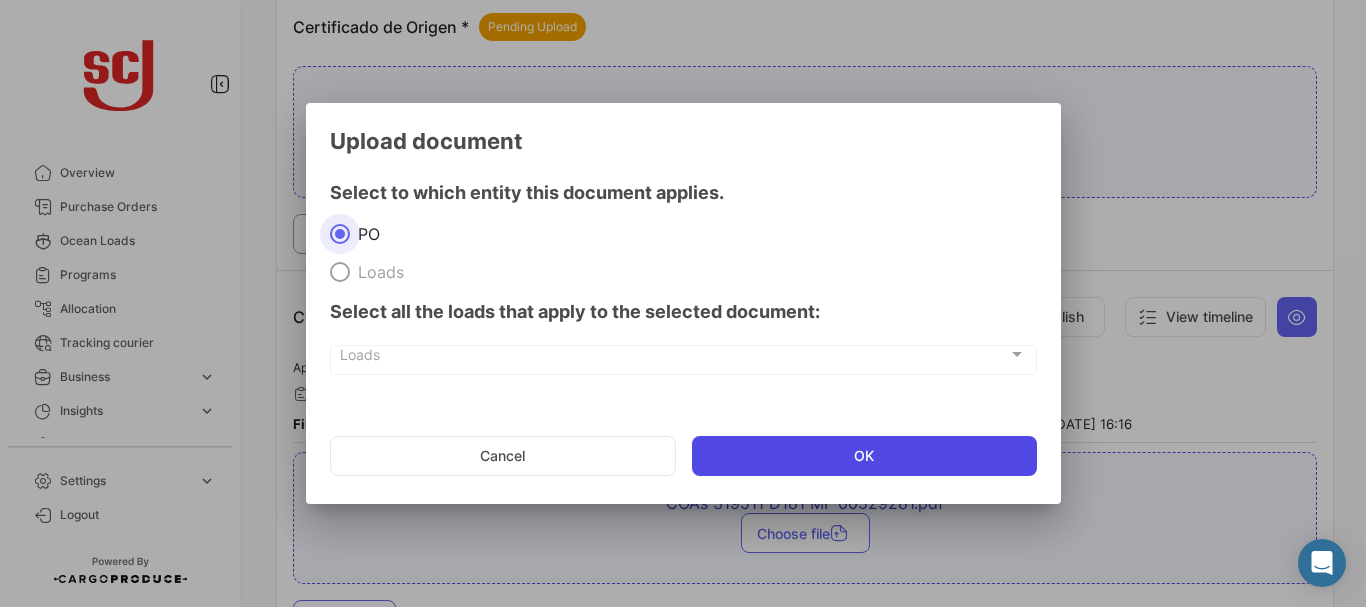 click on "OK" 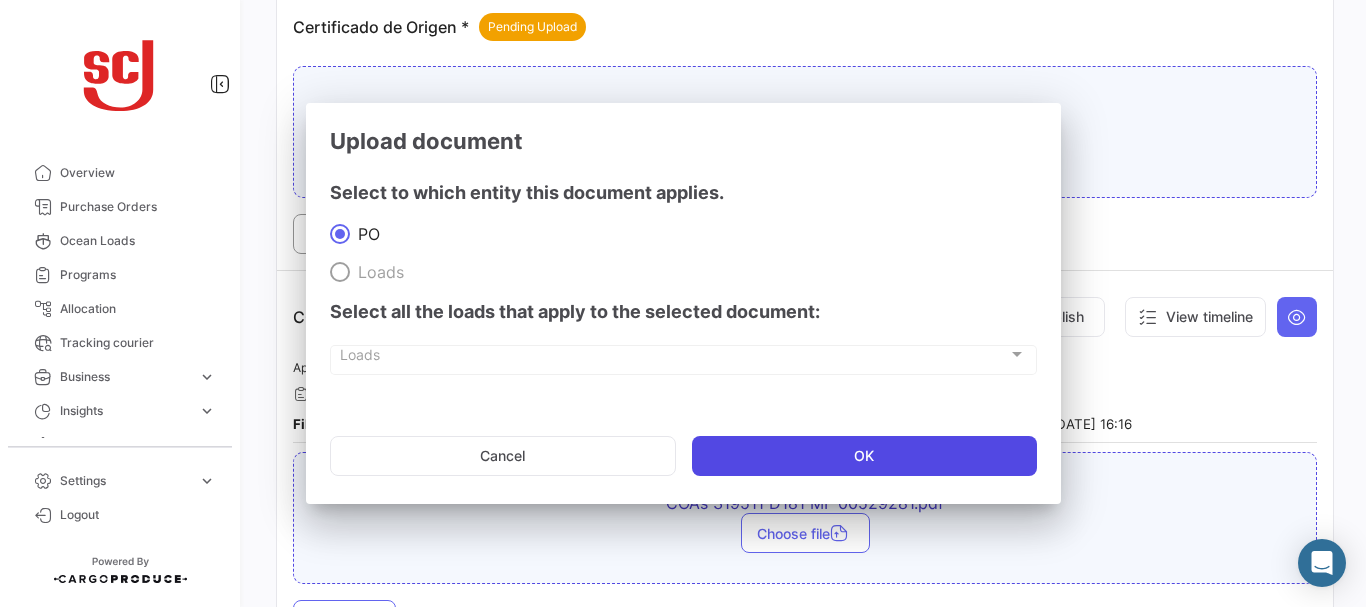 scroll, scrollTop: 921, scrollLeft: 0, axis: vertical 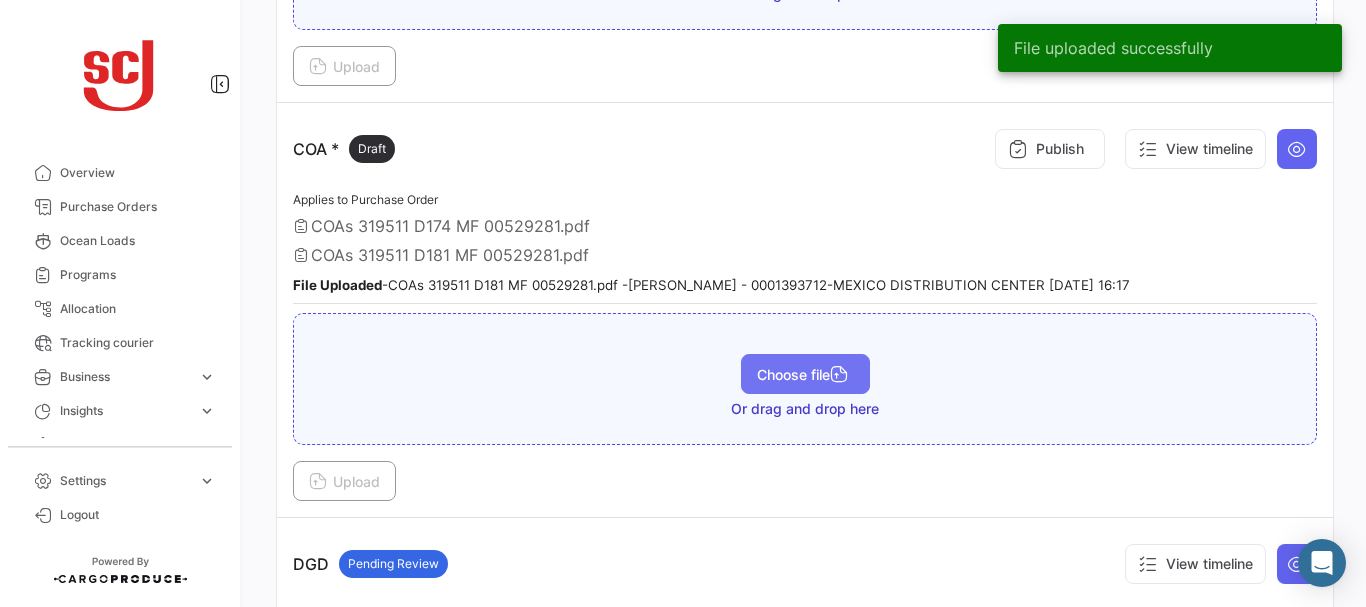 click on "Choose file" at bounding box center (805, 374) 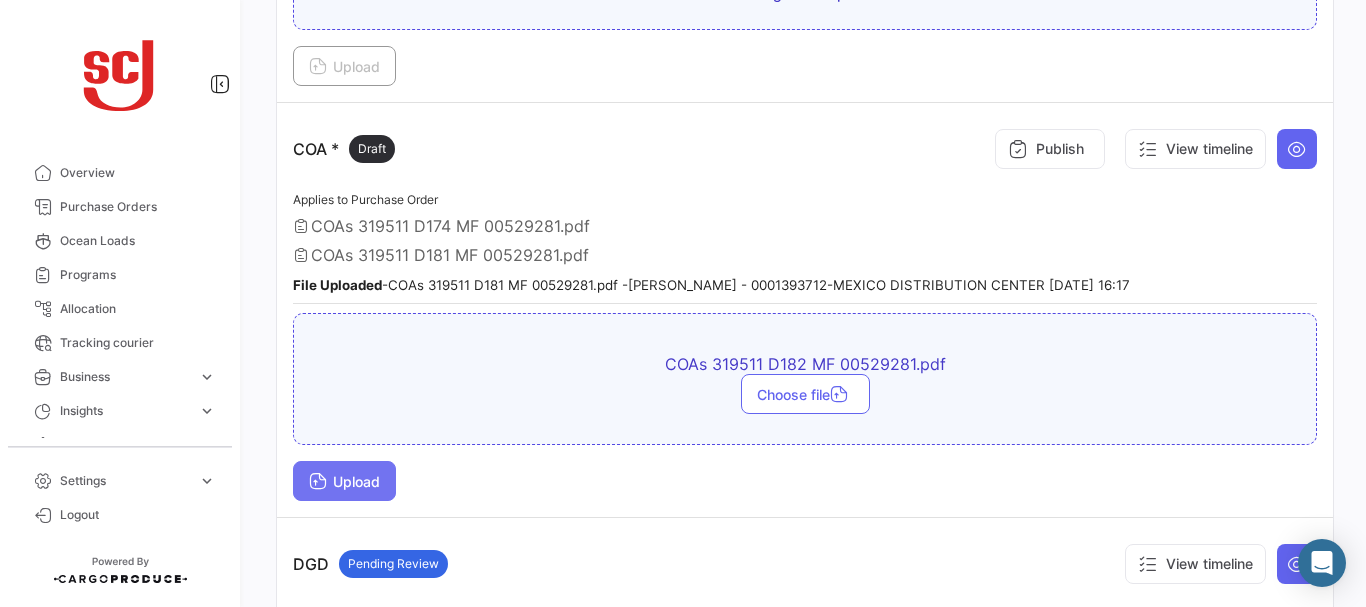 click on "Upload" at bounding box center (344, 481) 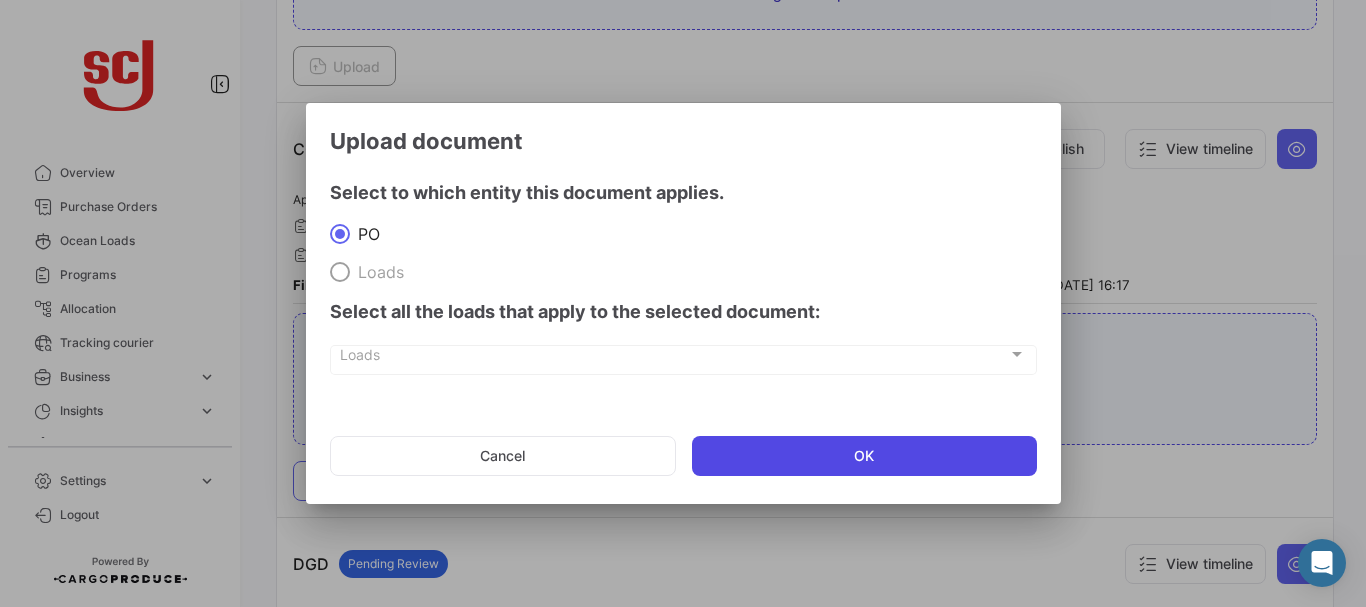 click on "OK" 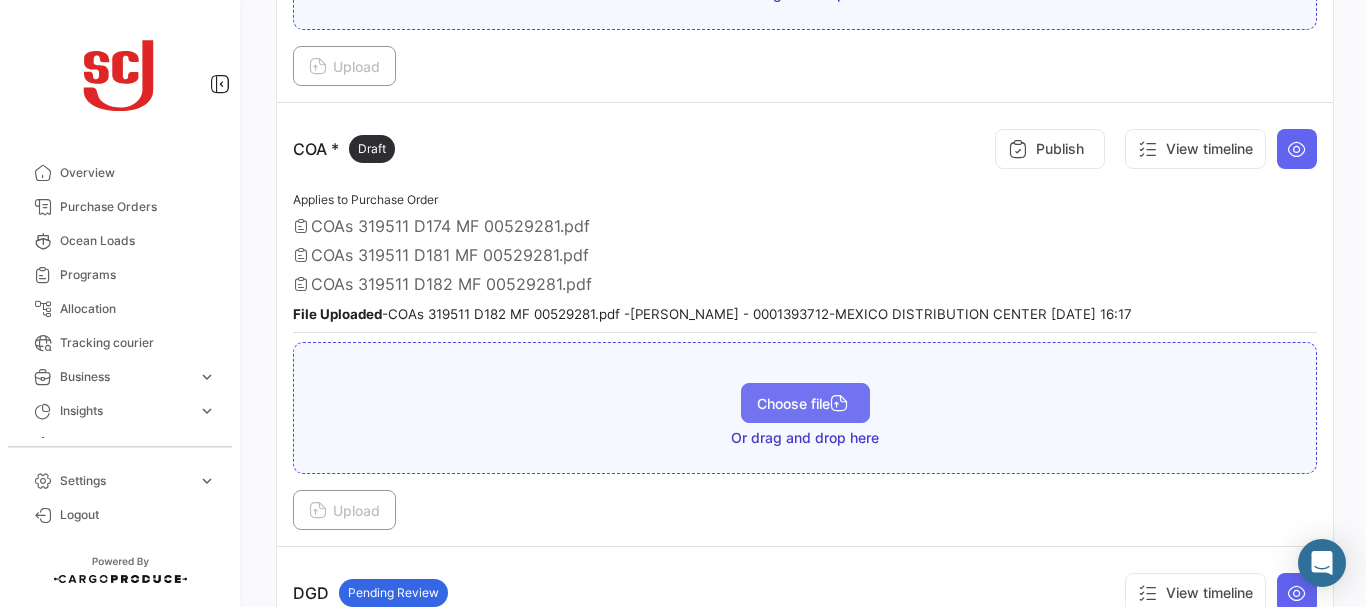 click on "Choose file" at bounding box center [805, 403] 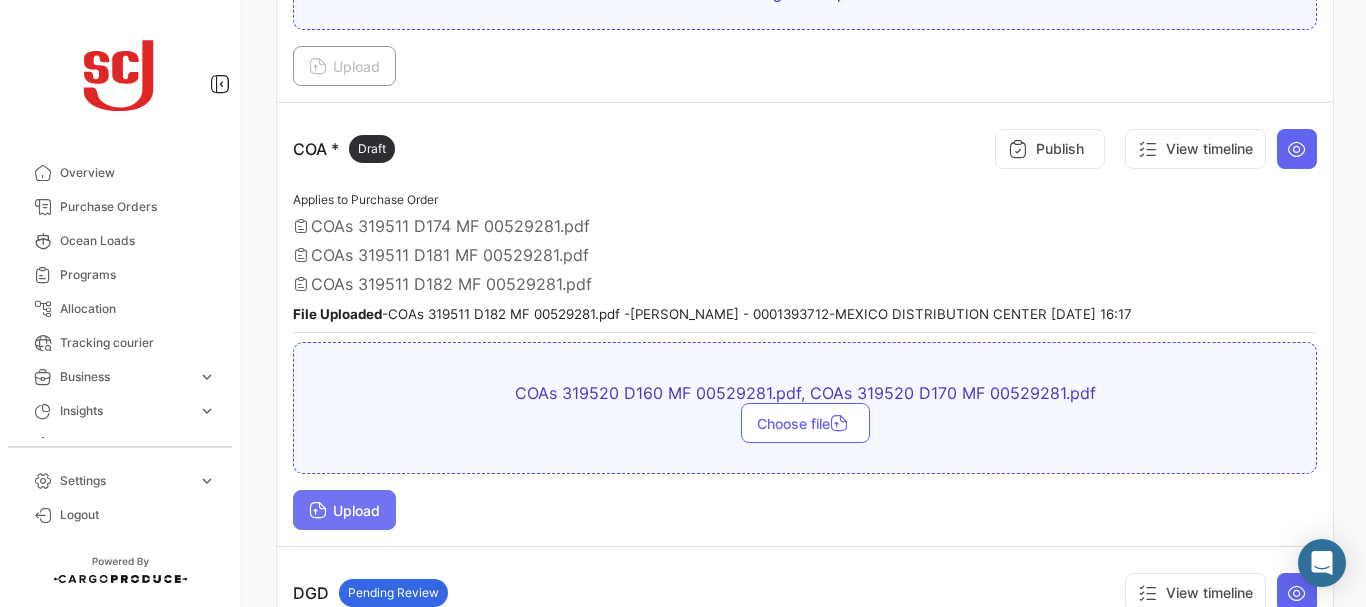 click on "Upload" at bounding box center [344, 510] 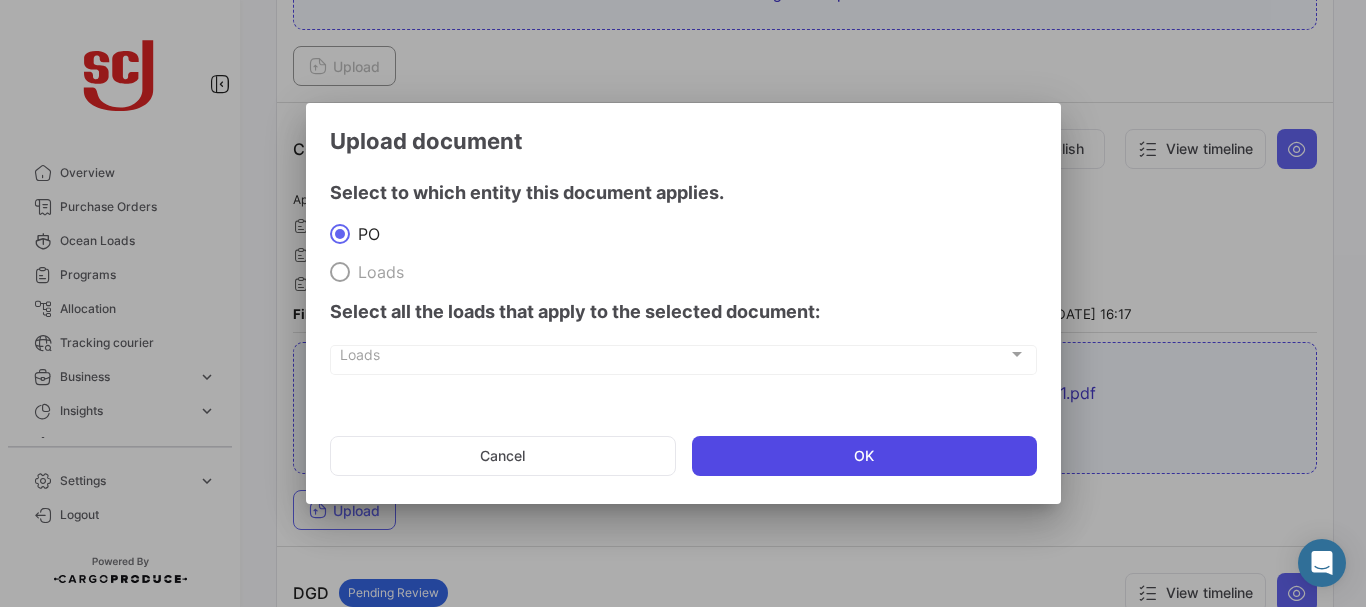click on "OK" 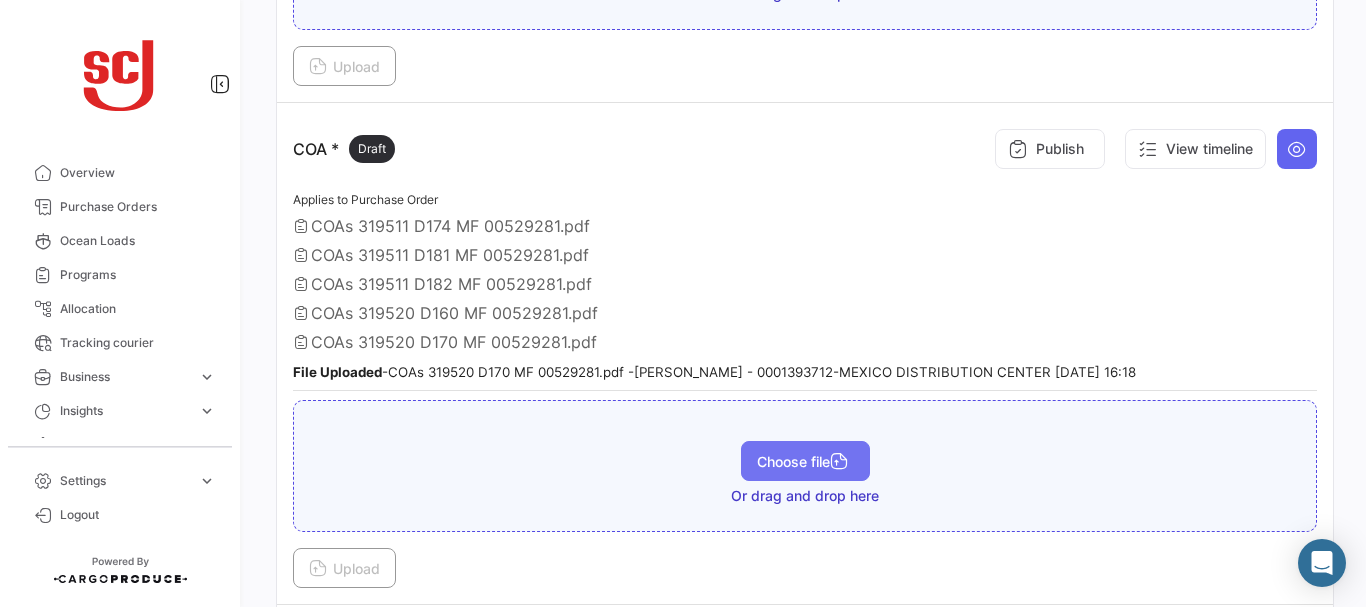 click on "Choose file" at bounding box center [805, 461] 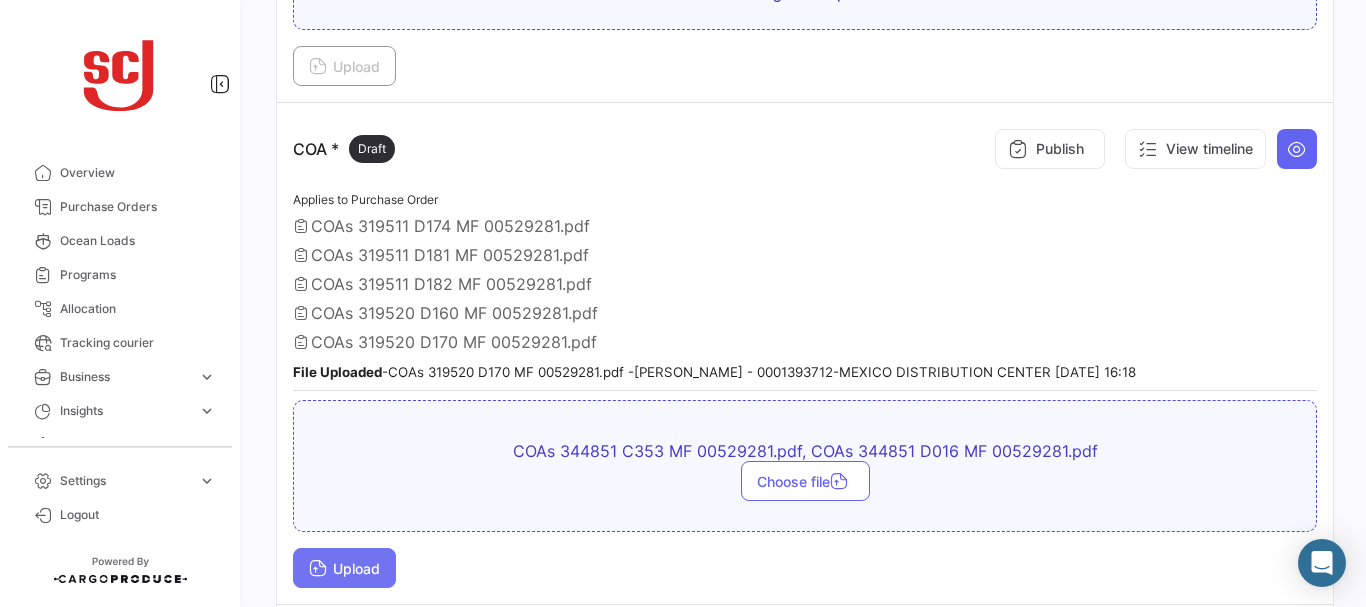 click on "Upload" at bounding box center (344, 568) 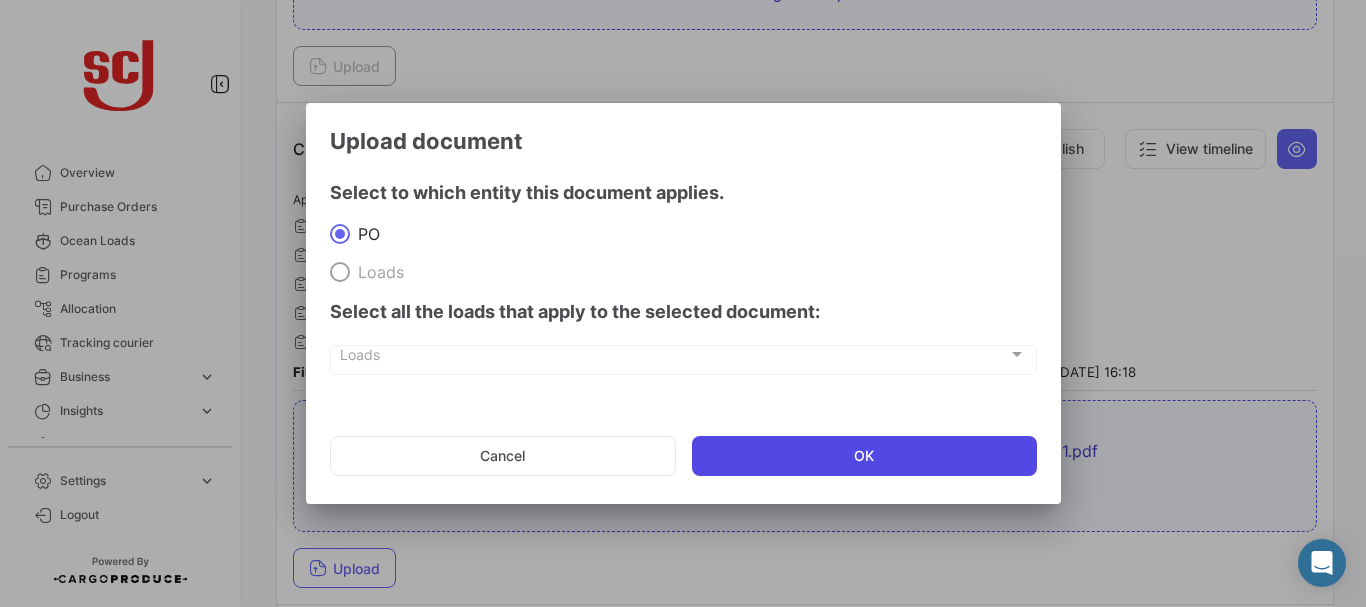 click on "OK" 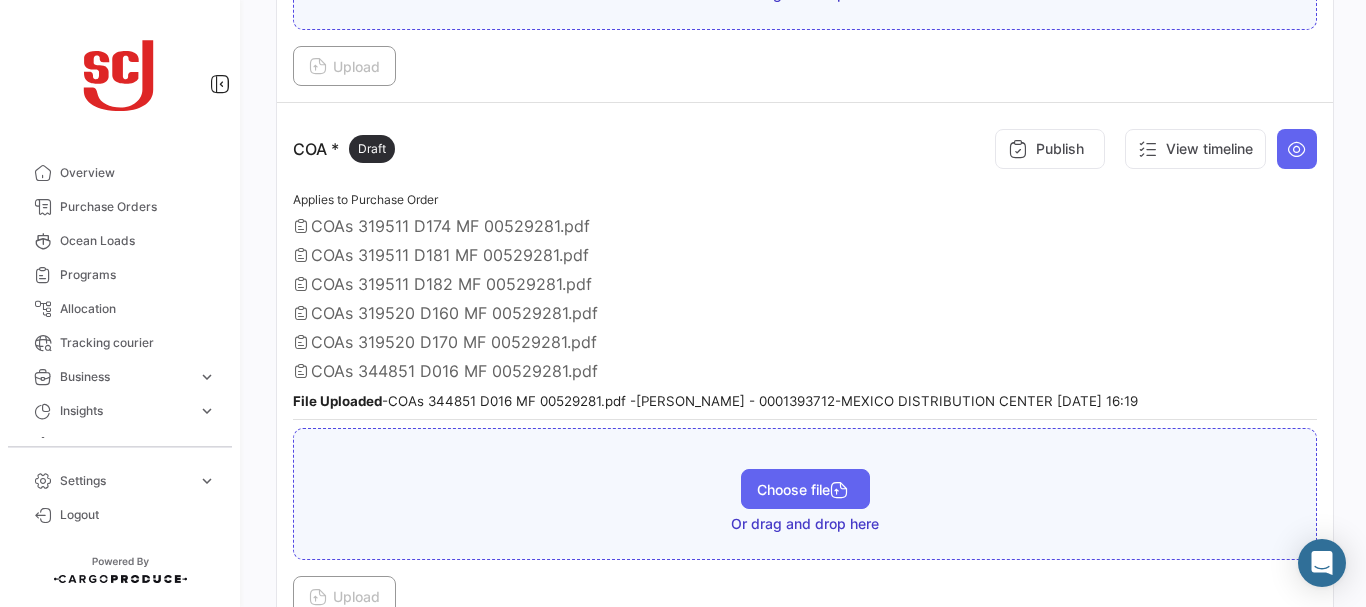 click on "Choose file" at bounding box center (805, 489) 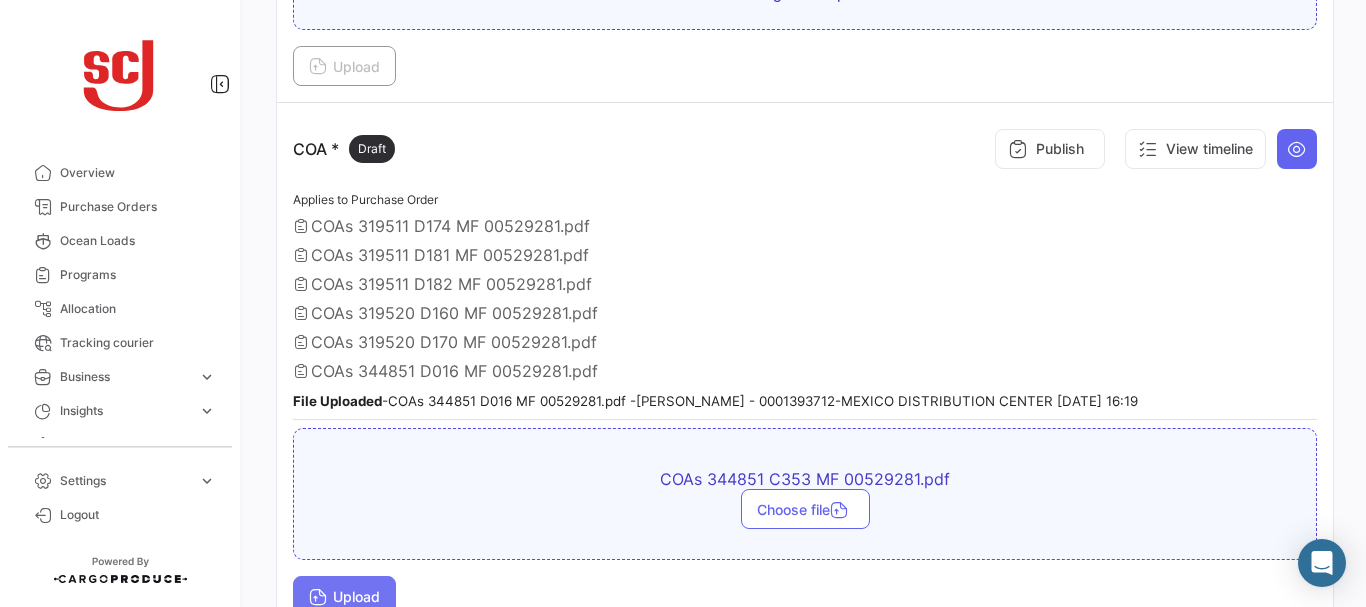 click on "Upload" at bounding box center [344, 596] 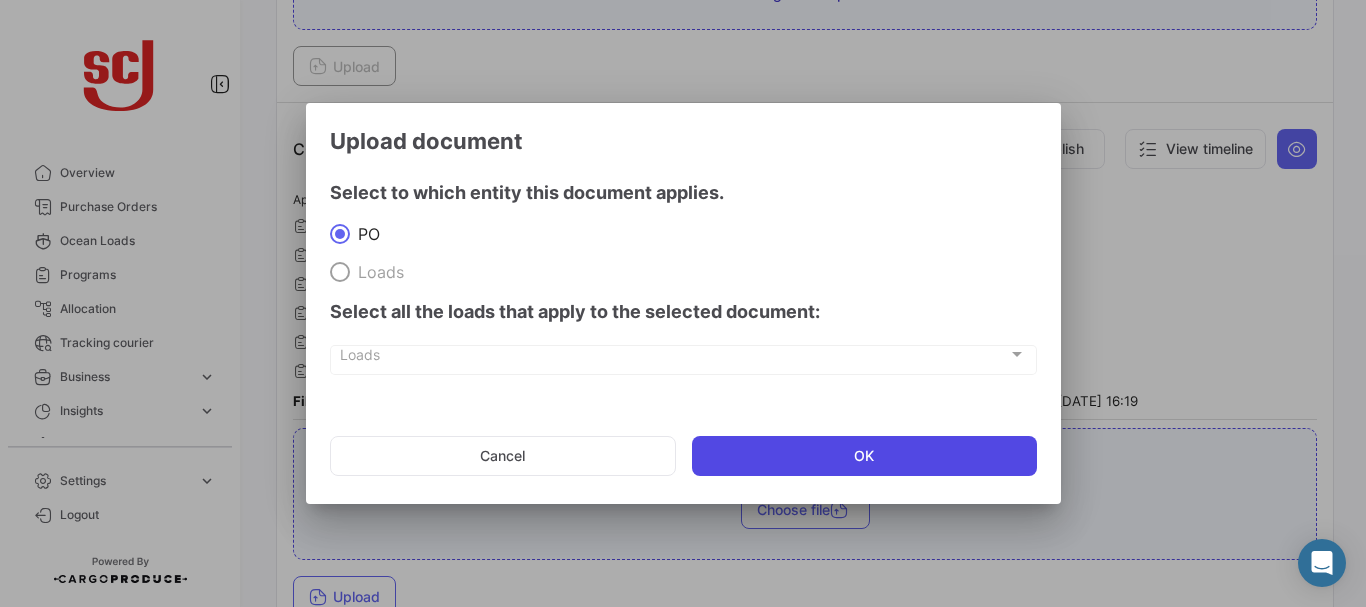 click on "OK" 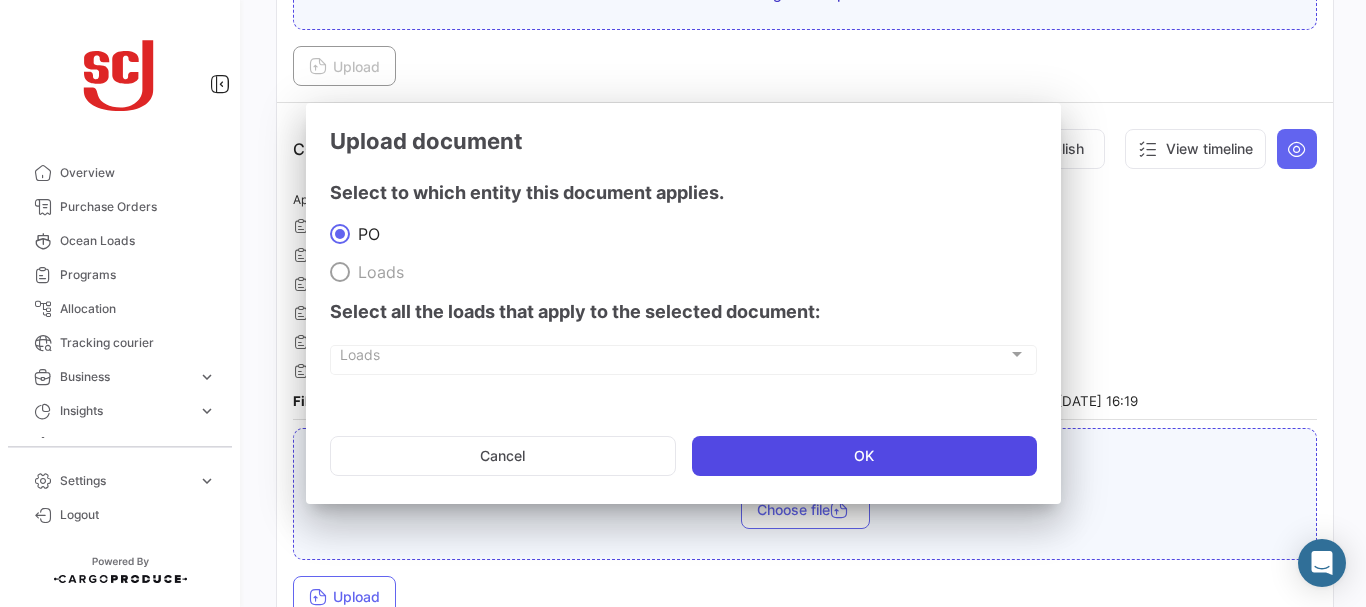 scroll, scrollTop: 1065, scrollLeft: 0, axis: vertical 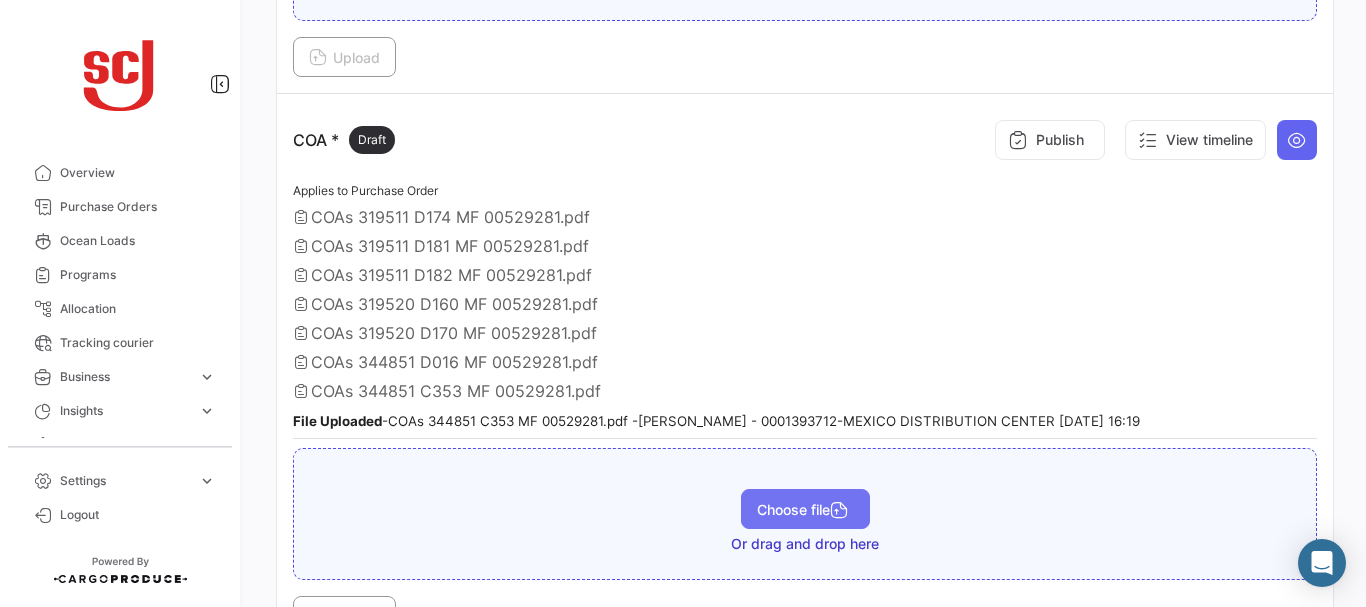 click on "Choose file" at bounding box center (805, 509) 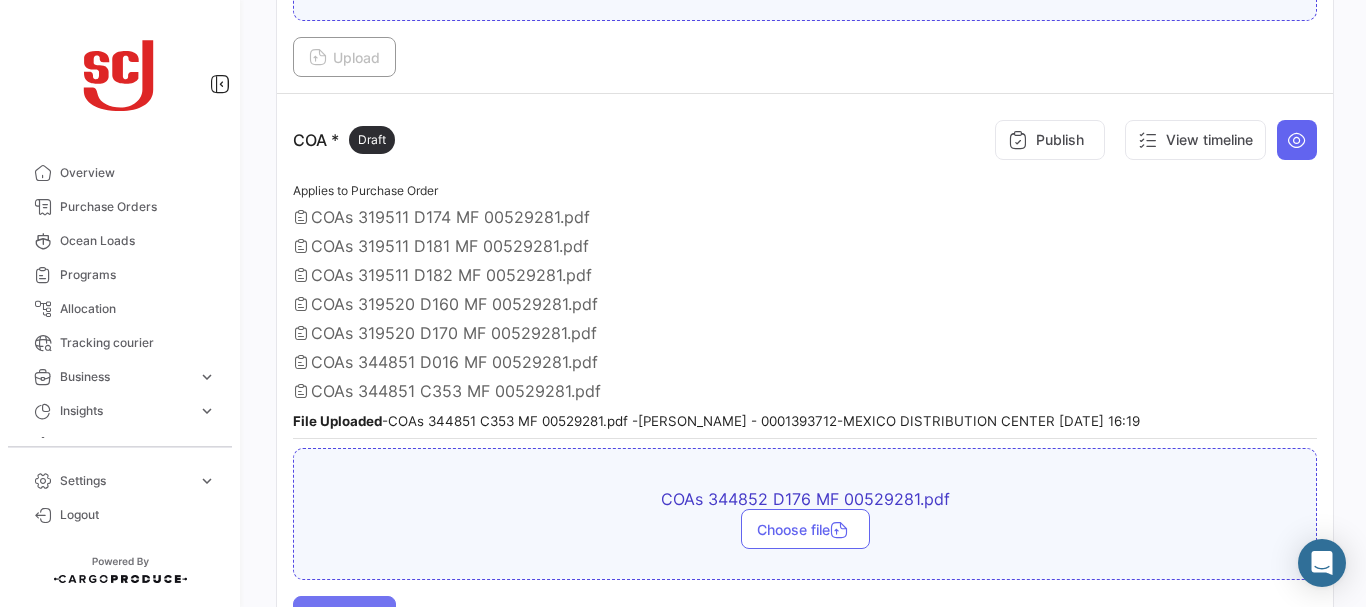 click on "Upload" at bounding box center [344, 616] 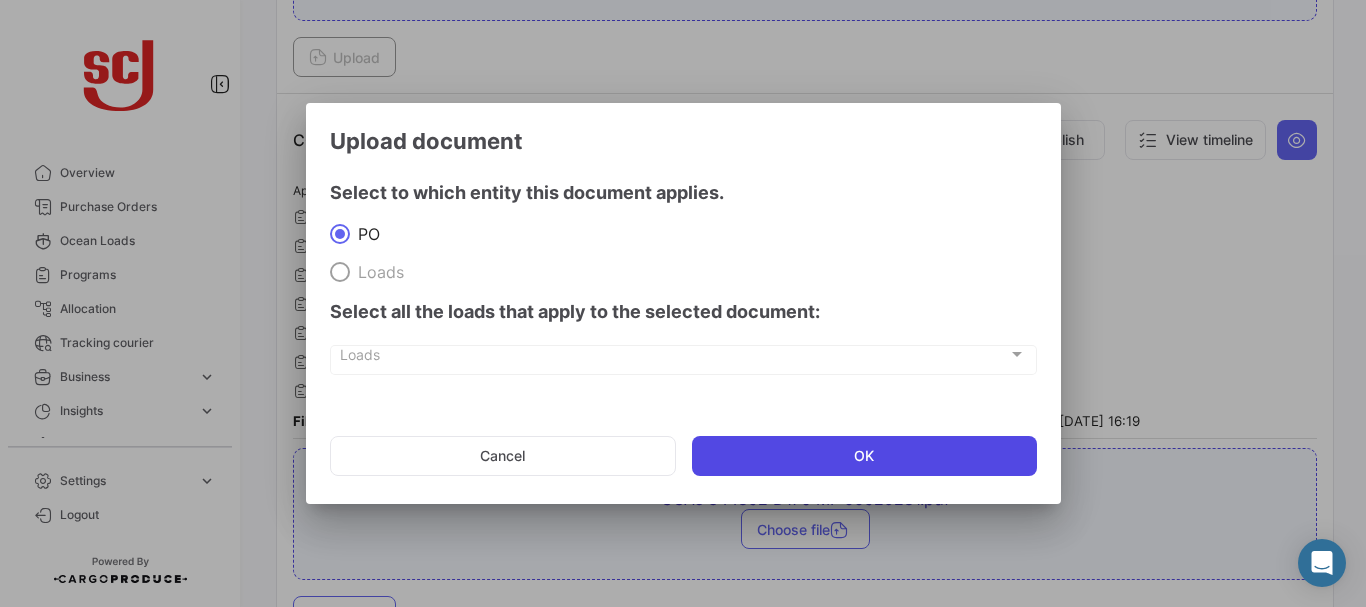 click on "OK" 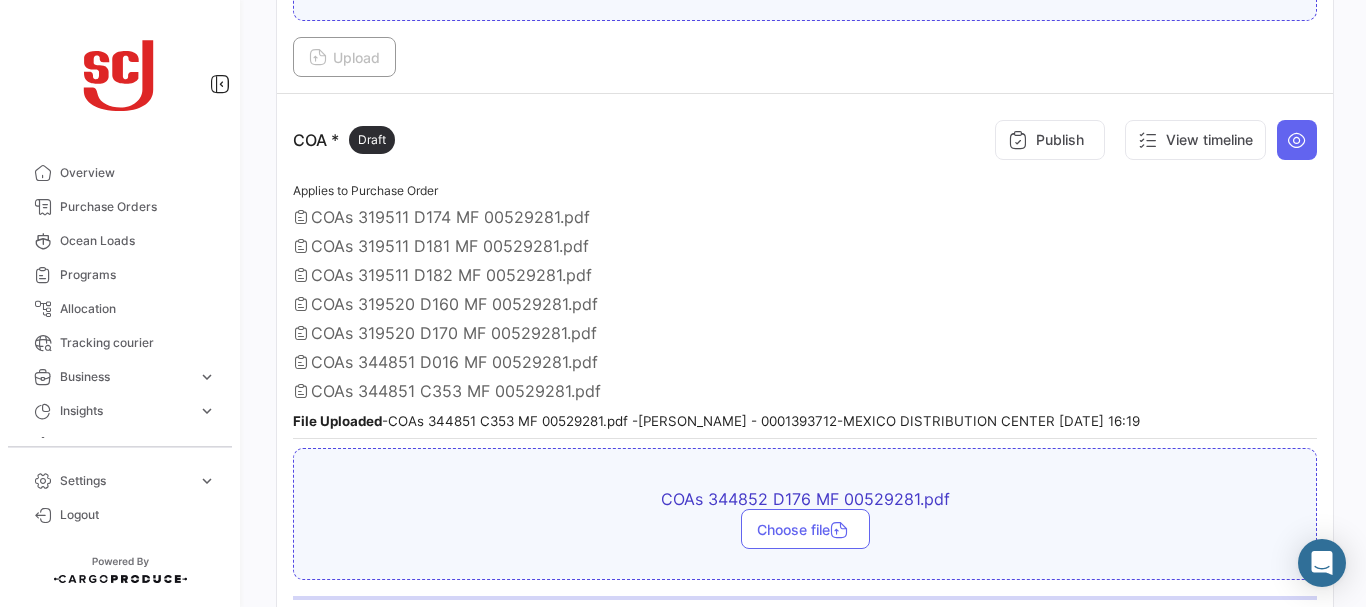 scroll, scrollTop: 1094, scrollLeft: 0, axis: vertical 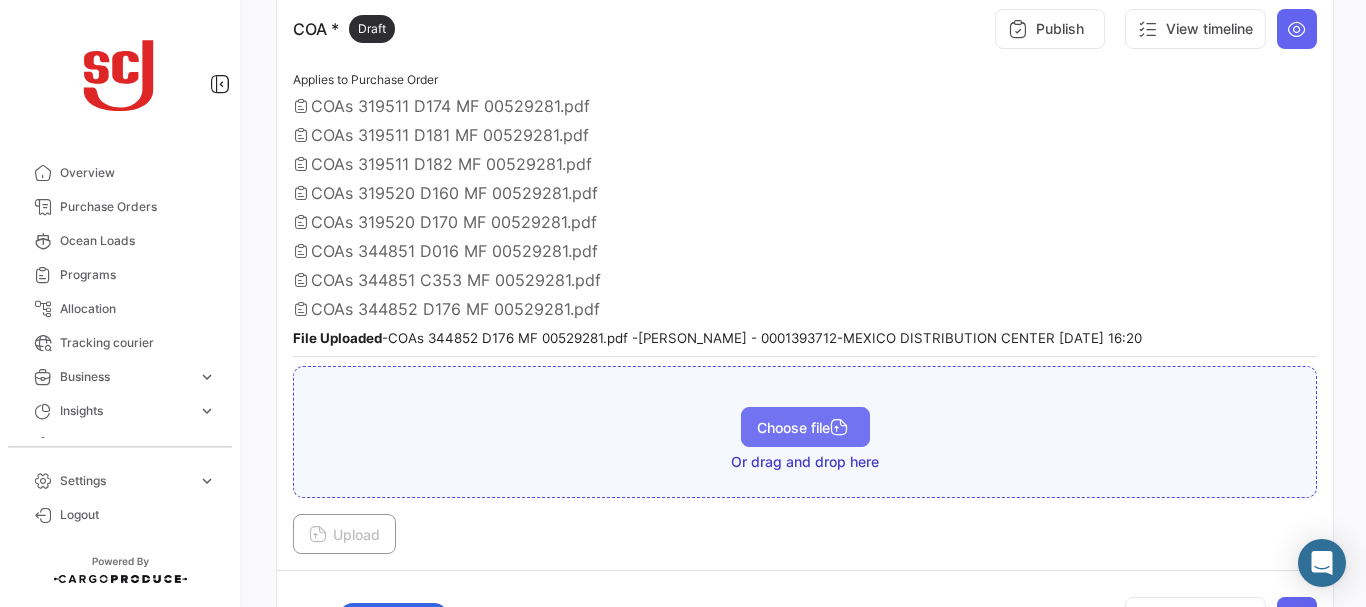 click on "Choose file" at bounding box center (805, 427) 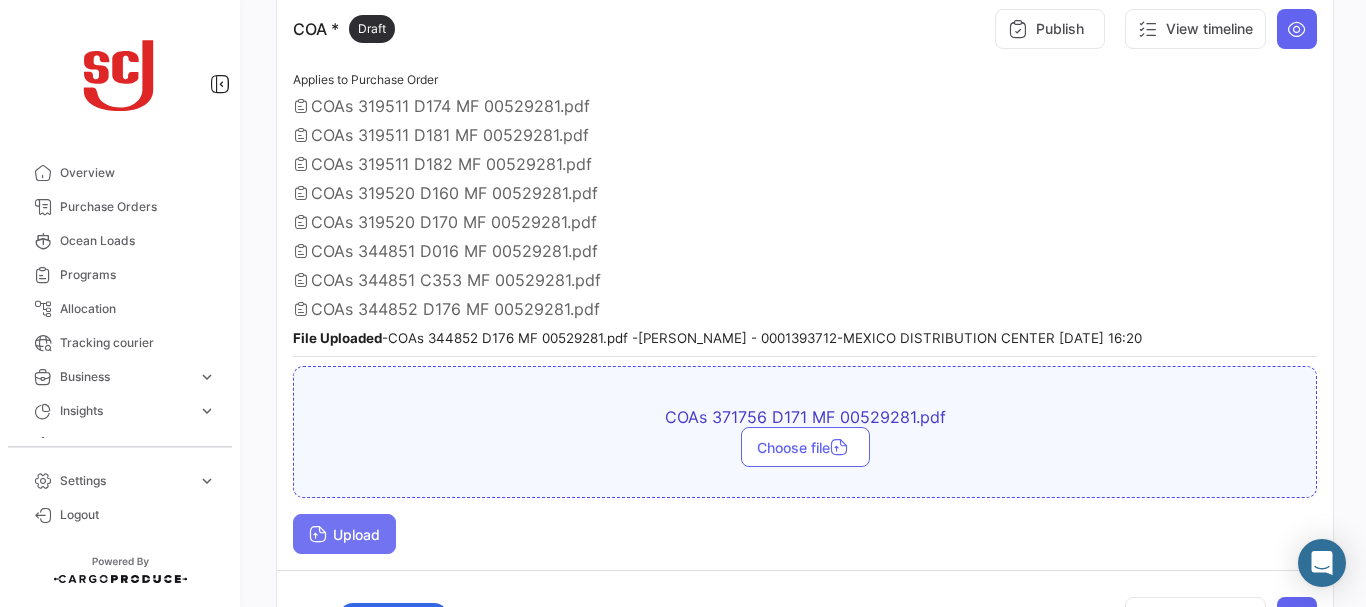 click on "Upload" at bounding box center (344, 534) 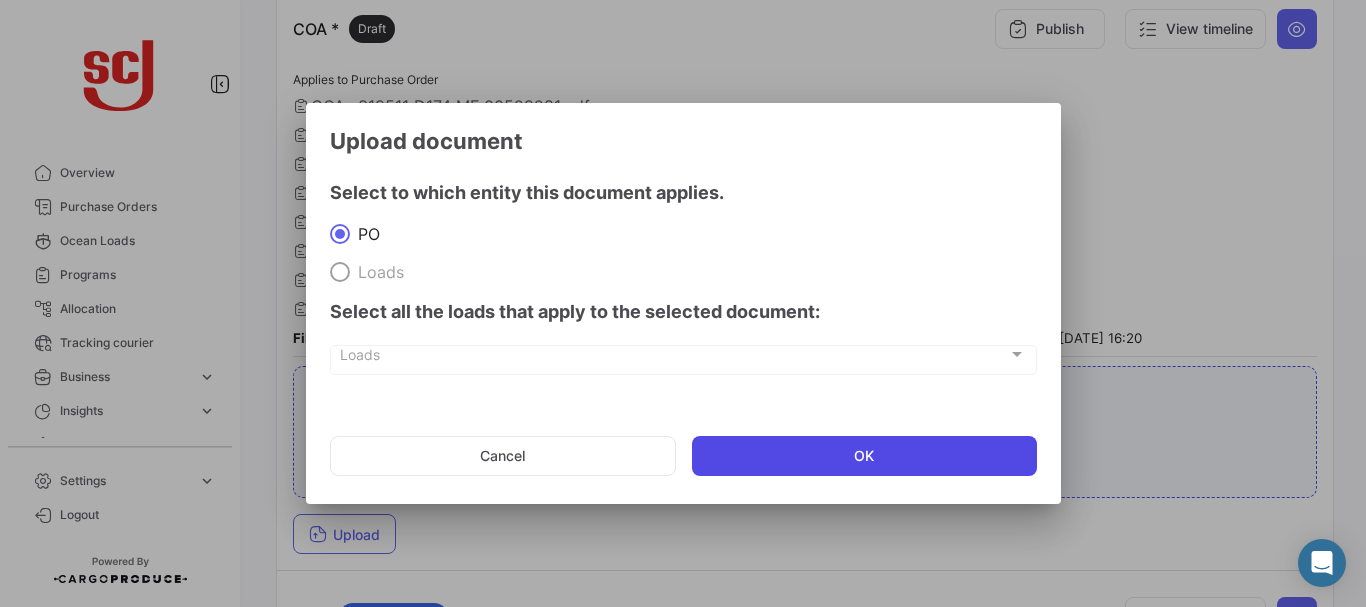 click on "OK" 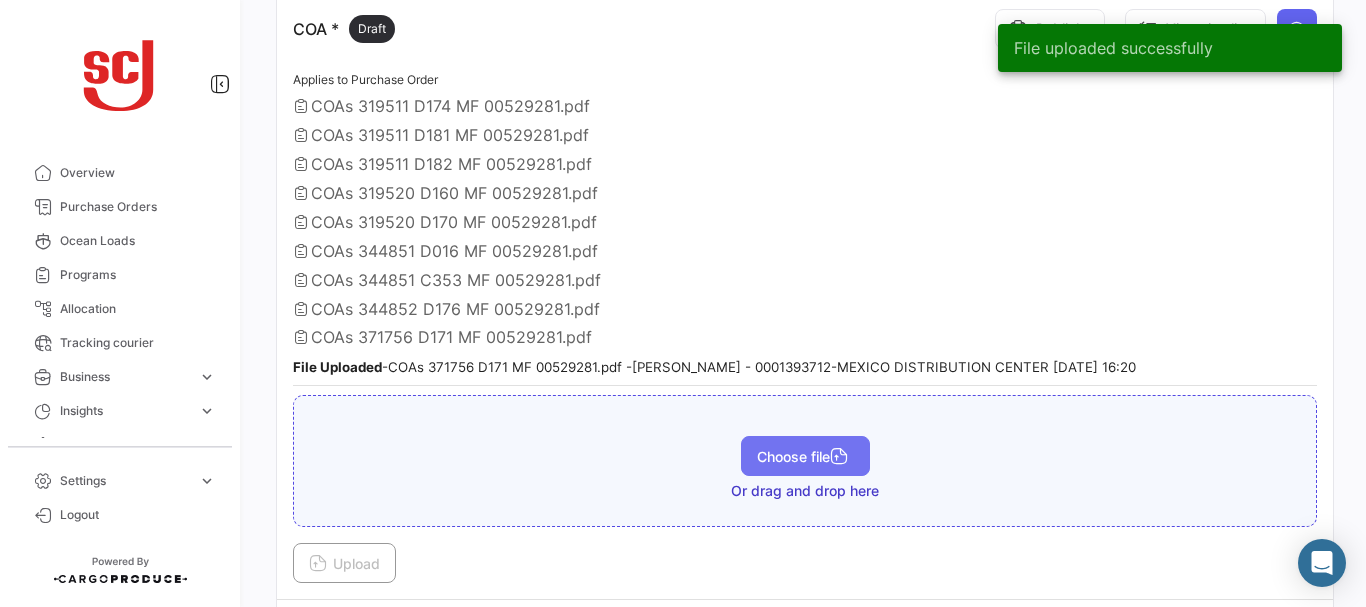 click on "Choose file" at bounding box center (805, 456) 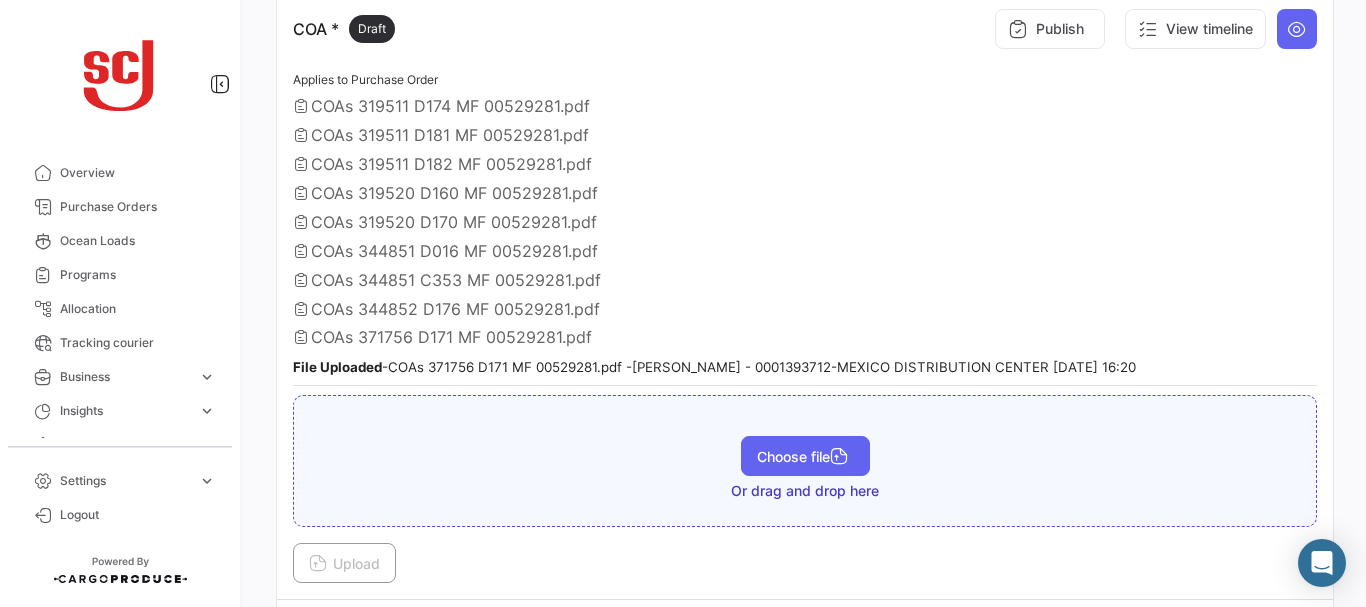 type 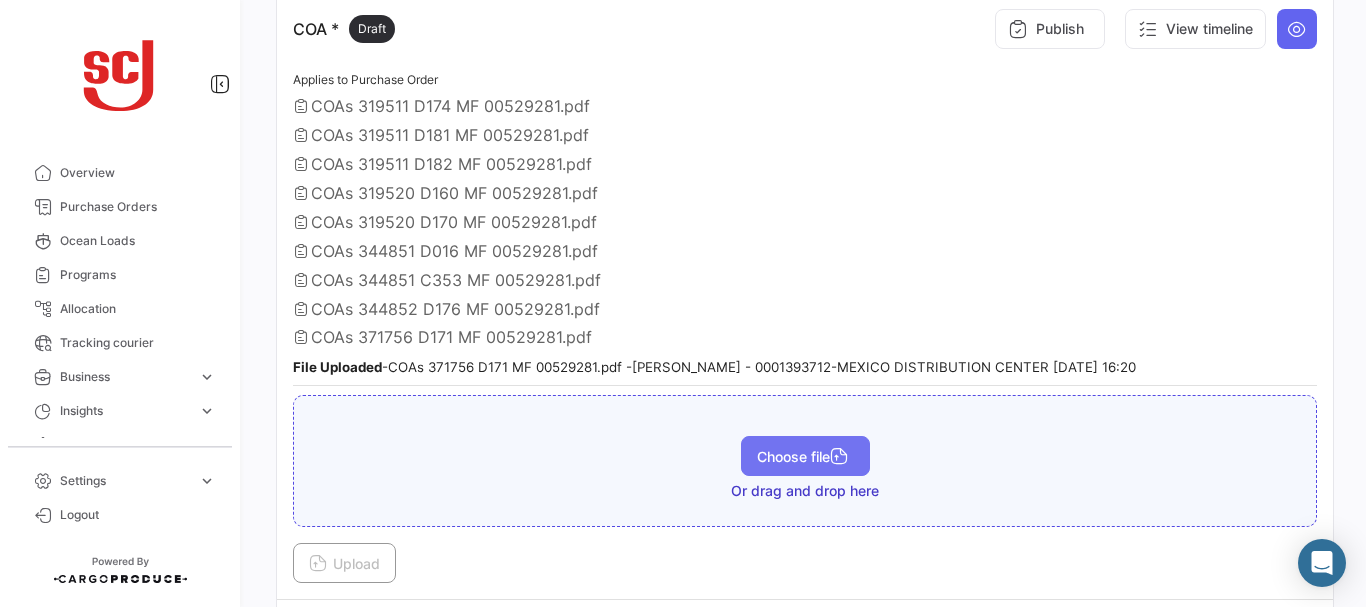 click on "Choose file" at bounding box center (805, 456) 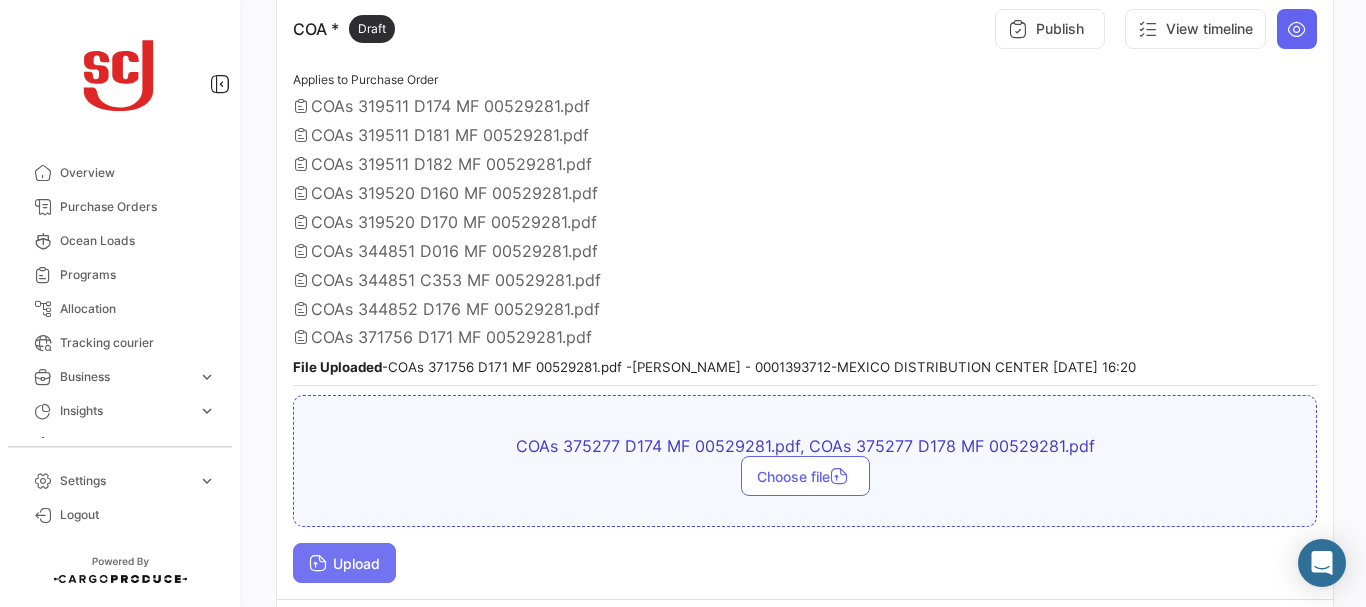 click on "Upload" at bounding box center [344, 563] 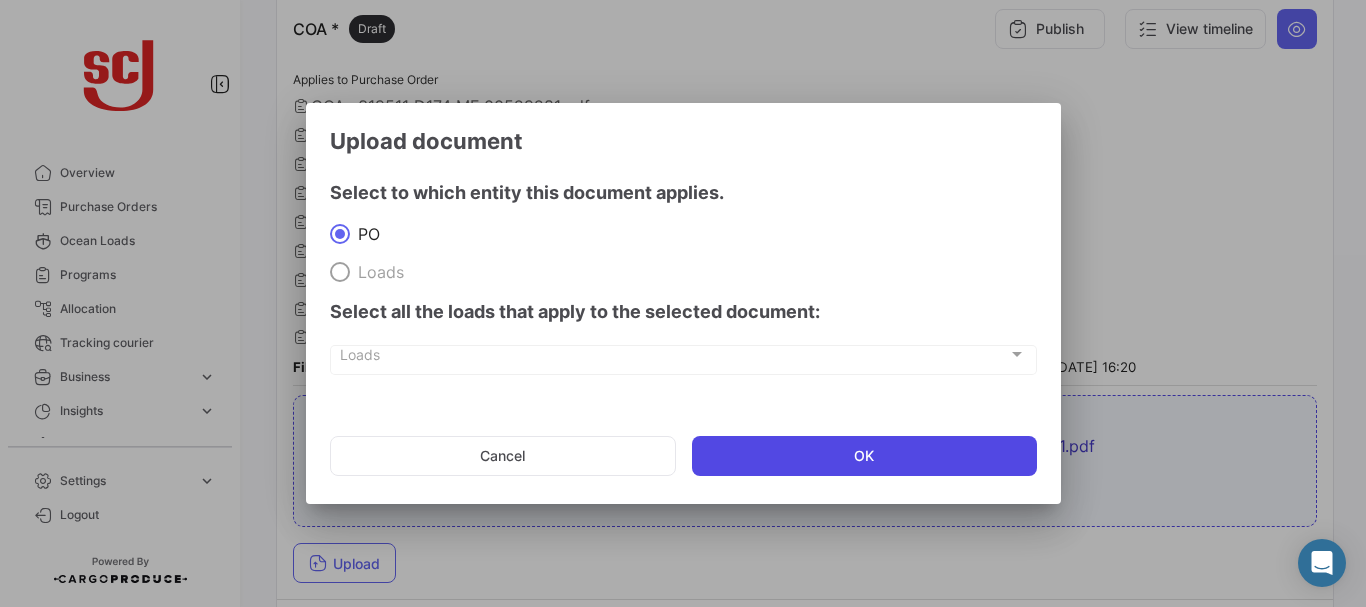click on "OK" 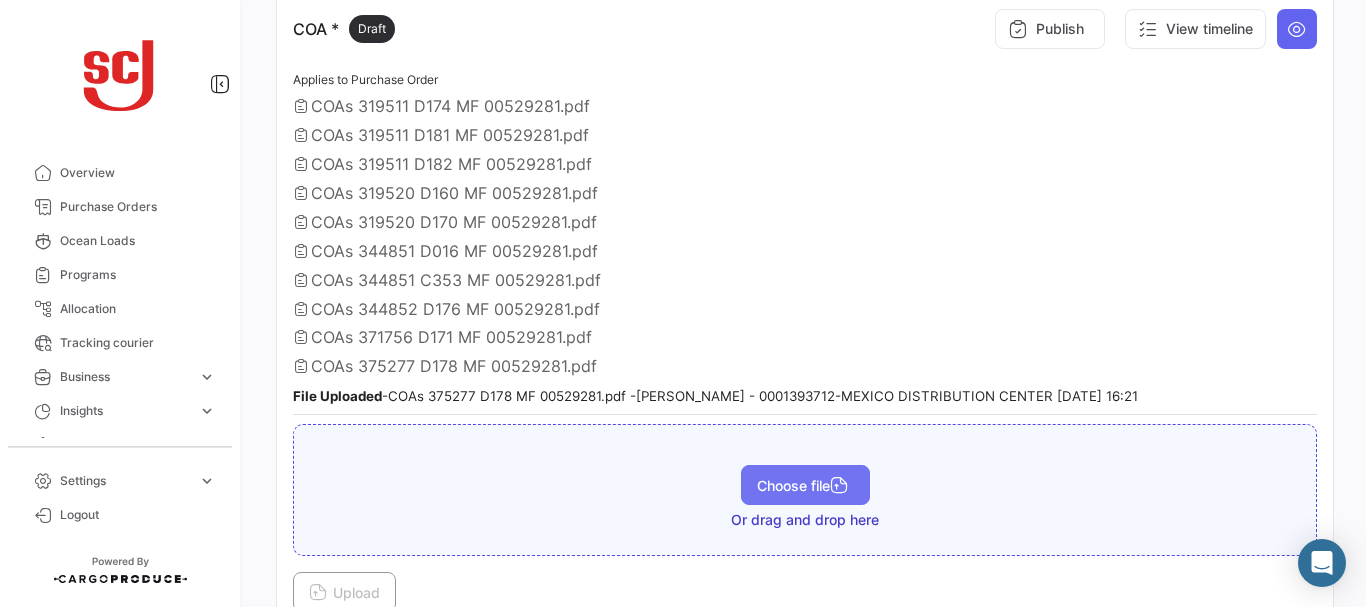 click on "Choose file" at bounding box center [805, 485] 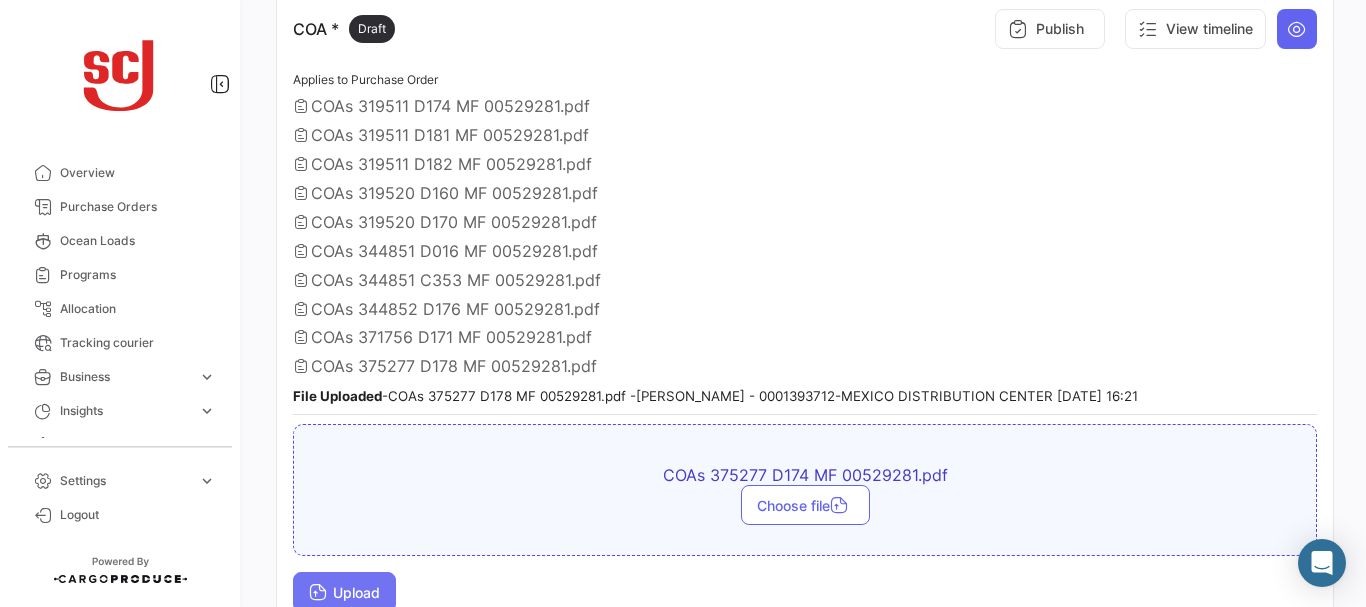click on "Upload" at bounding box center (344, 592) 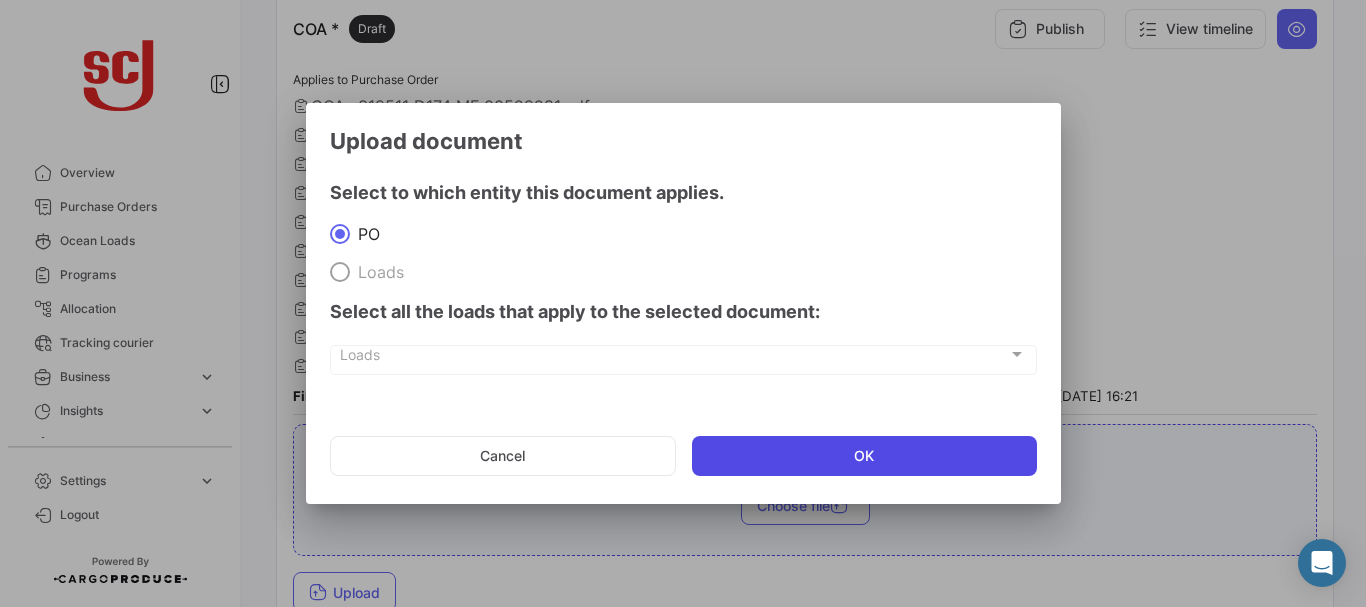 click on "OK" 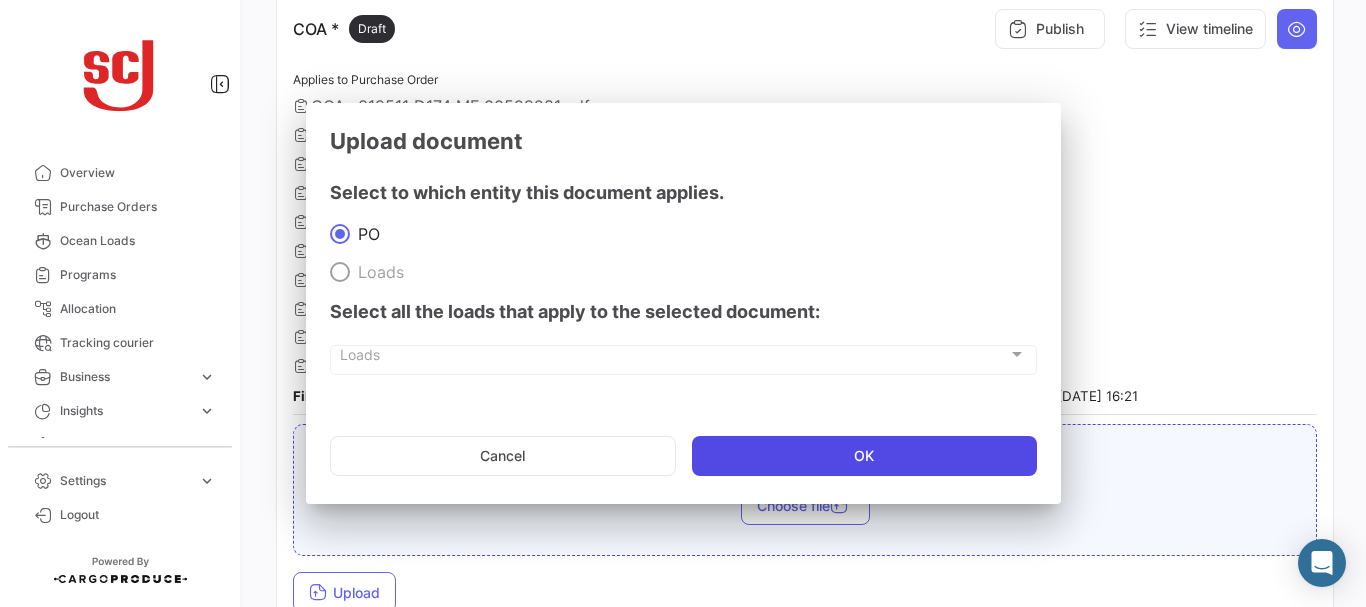 scroll, scrollTop: 1181, scrollLeft: 0, axis: vertical 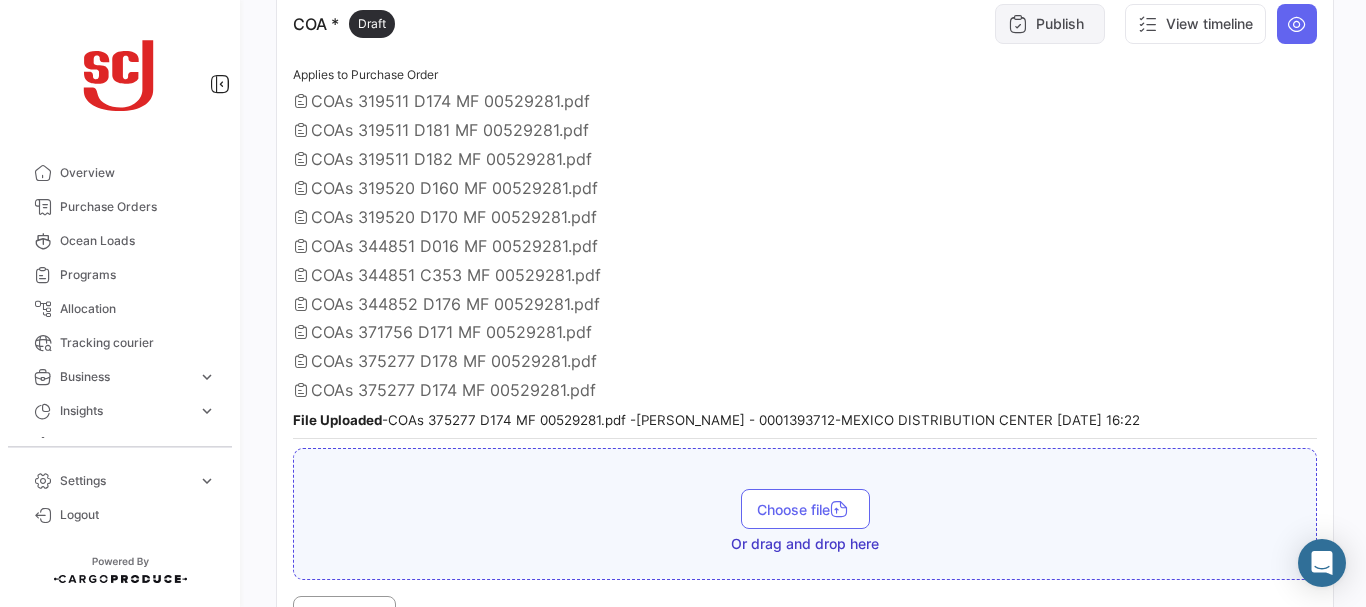 click on "Publish" at bounding box center (1050, 24) 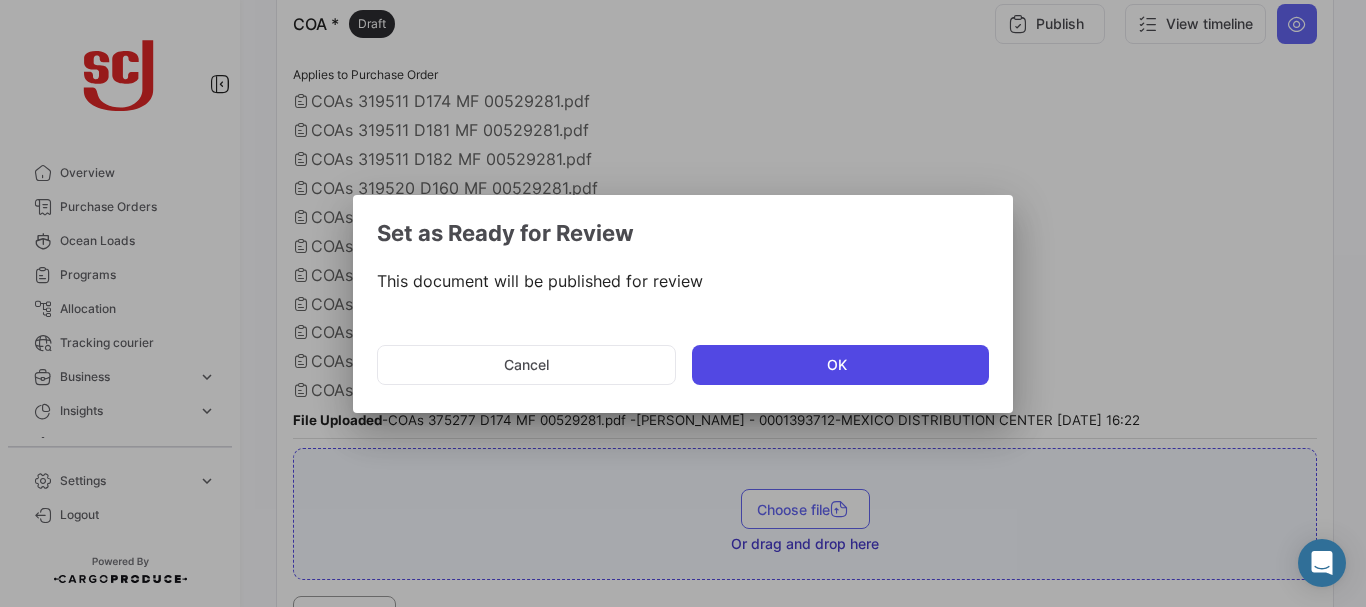 click on "OK" 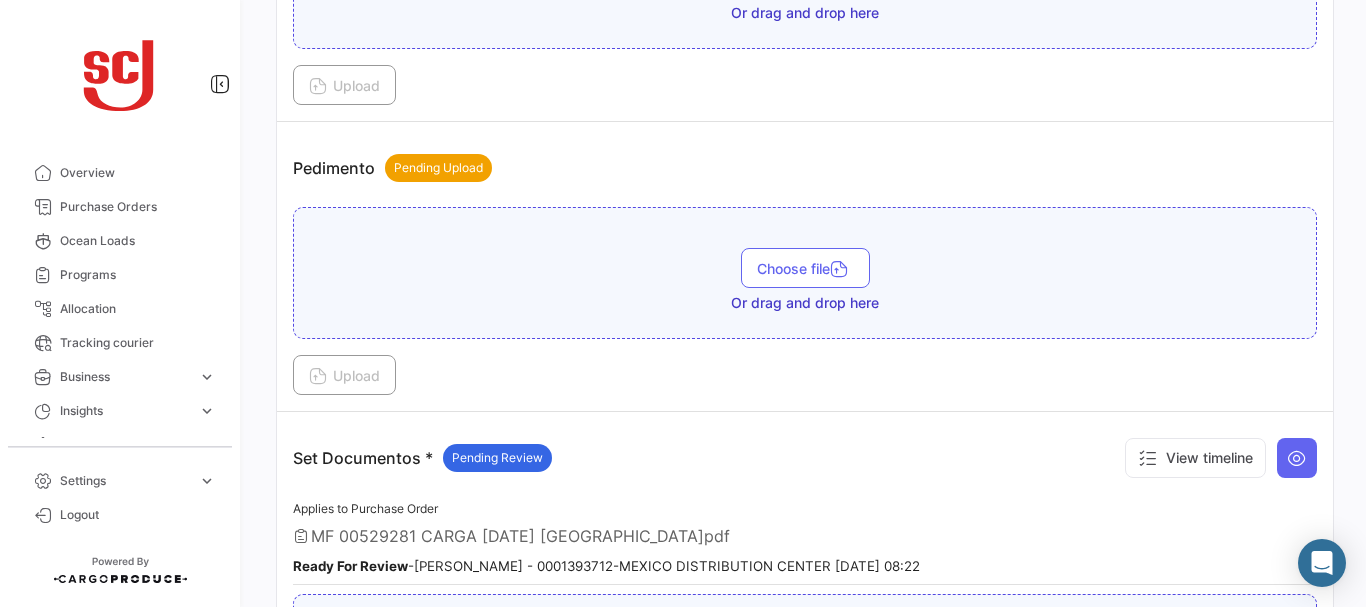 scroll, scrollTop: 3079, scrollLeft: 0, axis: vertical 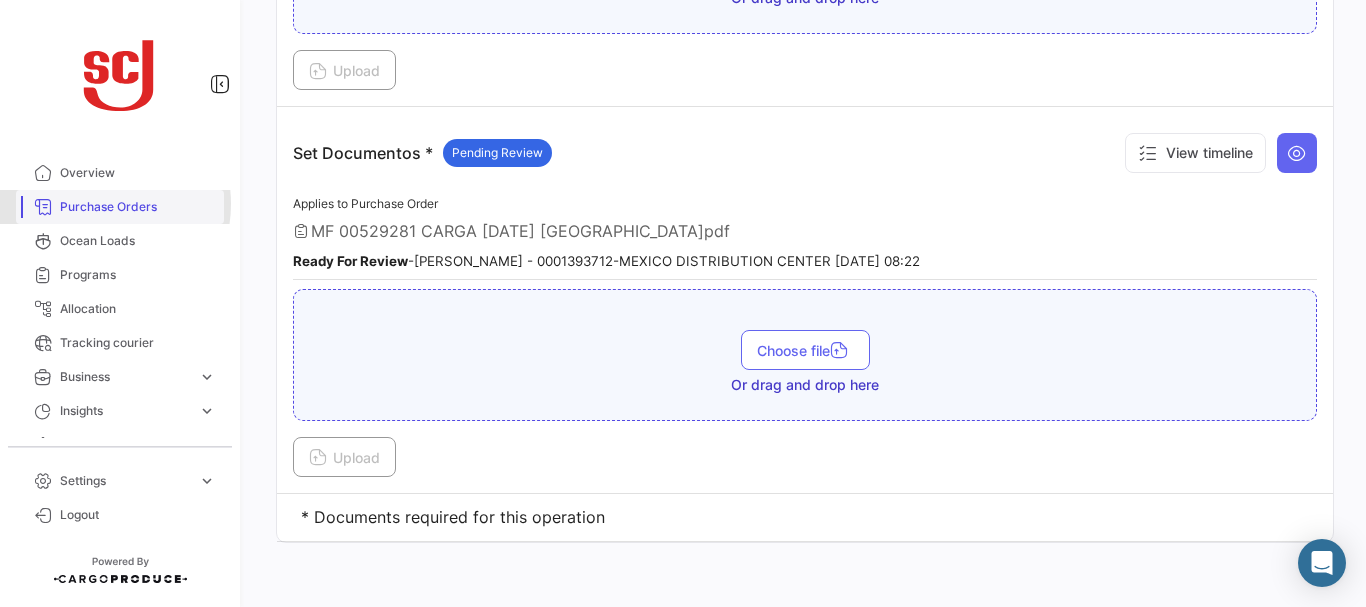 click on "Purchase Orders" at bounding box center [138, 207] 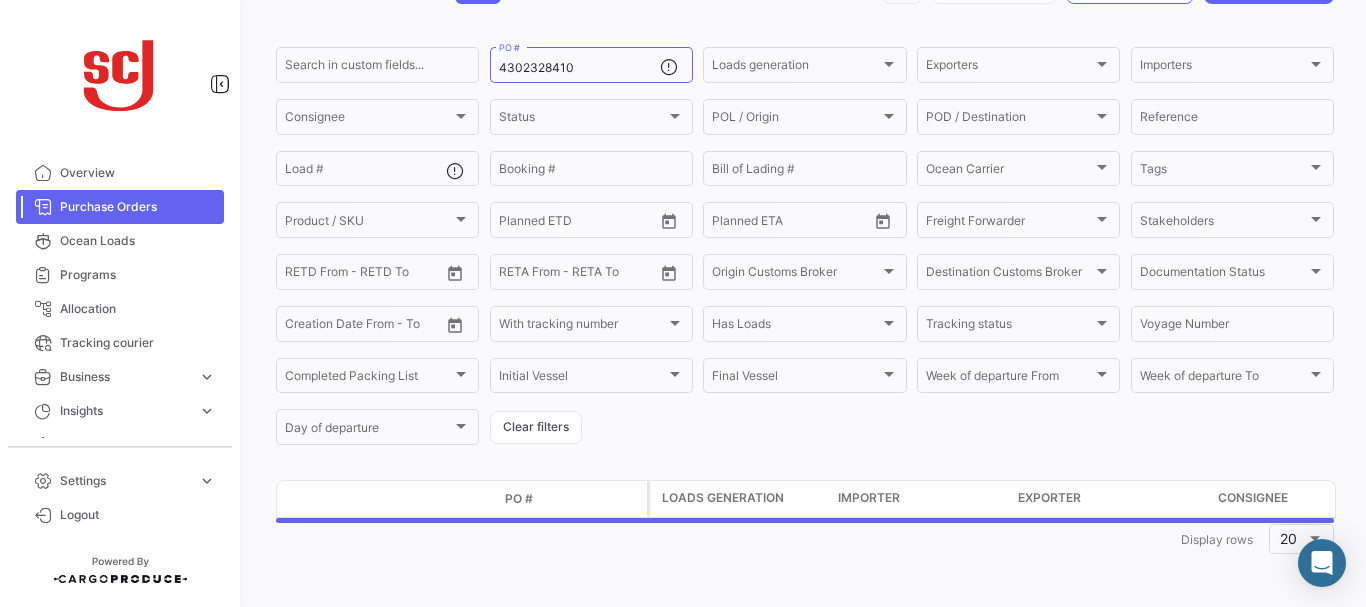 scroll, scrollTop: 0, scrollLeft: 0, axis: both 